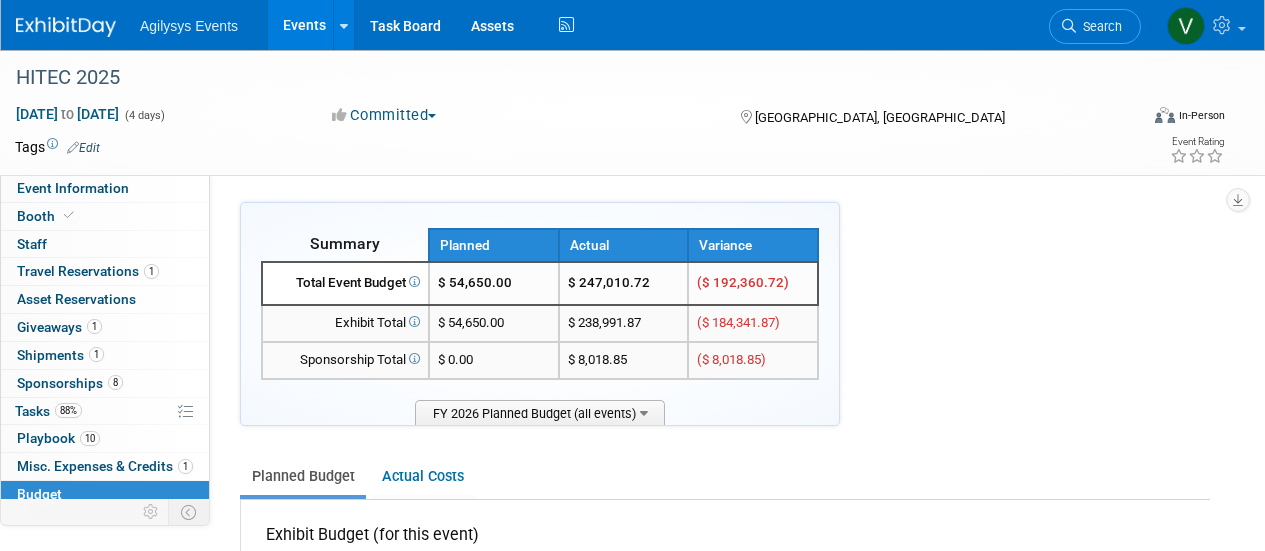 scroll, scrollTop: 1469, scrollLeft: 0, axis: vertical 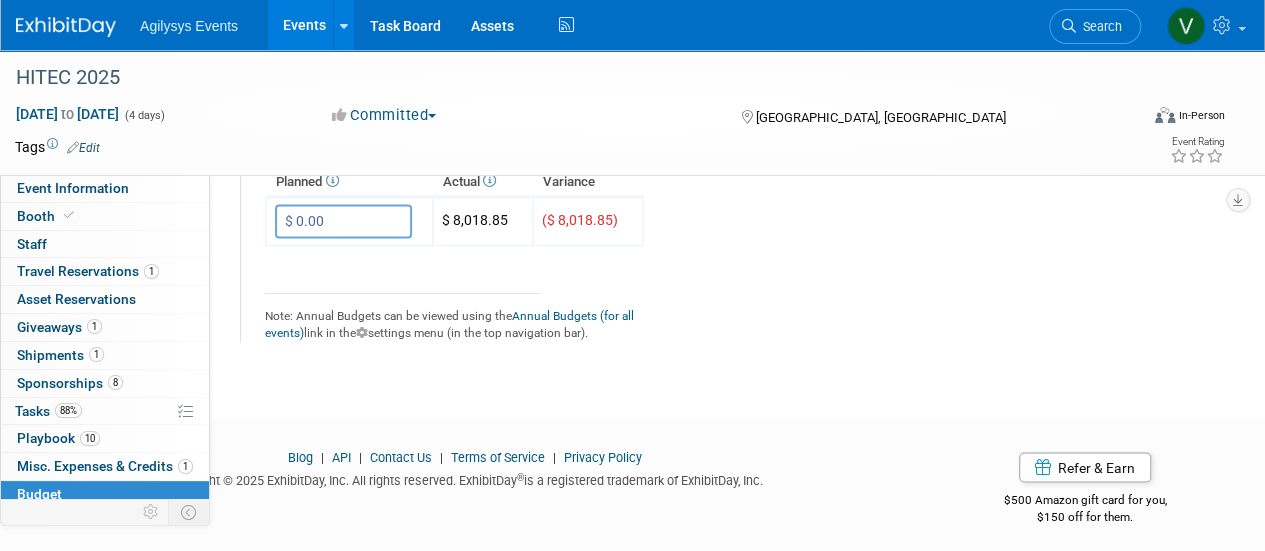 click at bounding box center (66, 27) 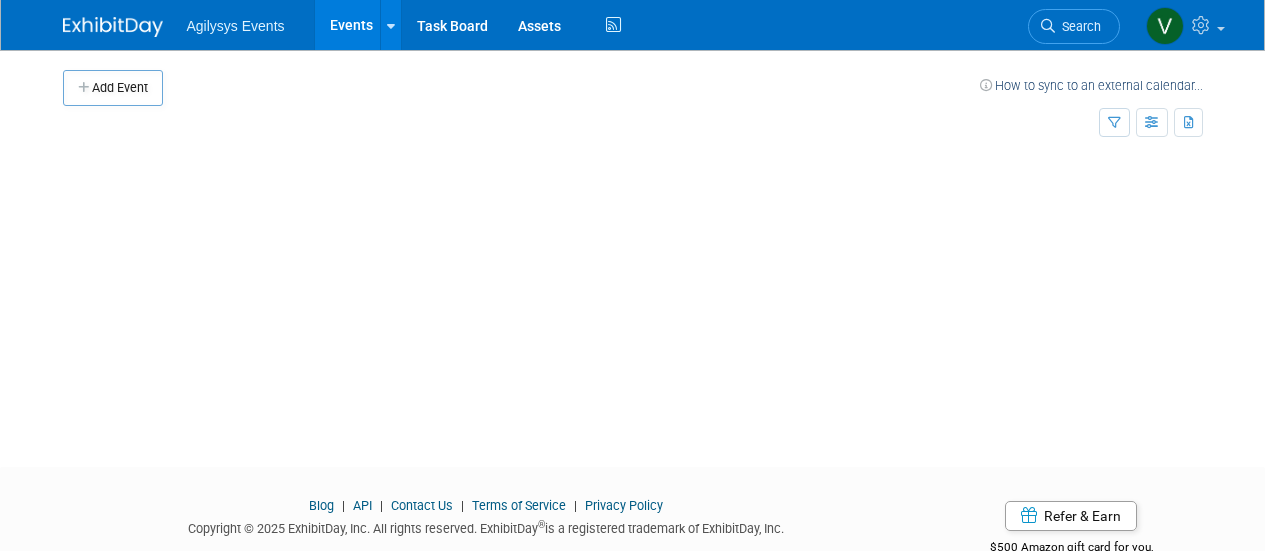 scroll, scrollTop: 0, scrollLeft: 0, axis: both 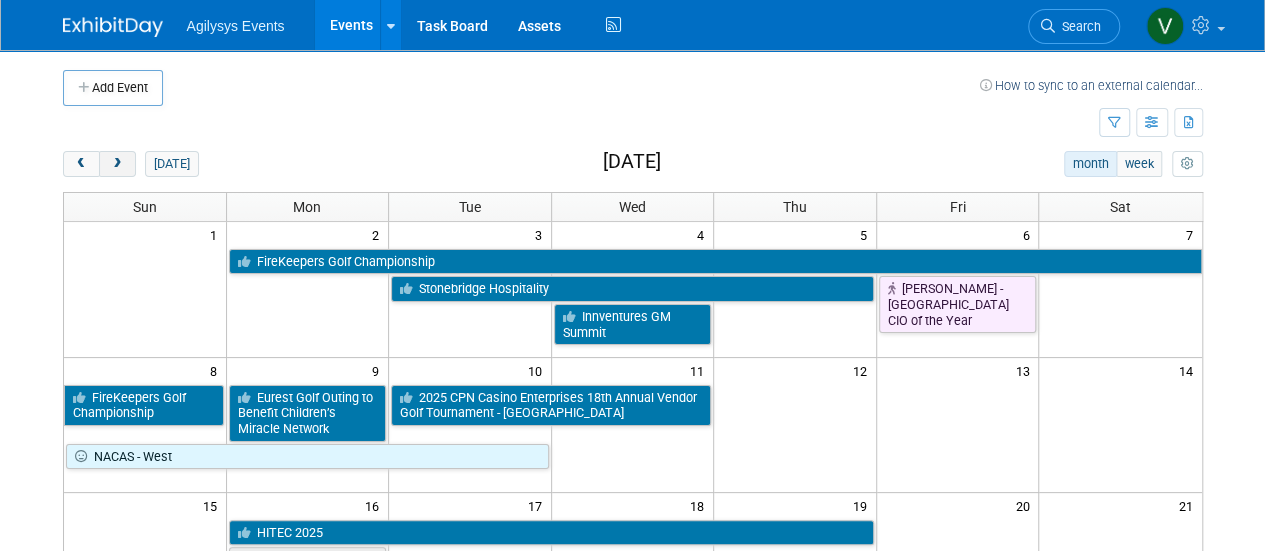 click on "Add Event
How to sync to an external calendar...
New Event
Duplicate Event Warning
There is another event in your workspace with a similar name during the same dates.
Attendance / Format:
<img src="https://www.exhibitday.com/Images/Format-InPerson.png" style="width: 19px; margin-top: 2px; margin-bottom: 2px; margin-left: 2px; filter: grayscale(100%); opacity: 0.75;" />   In-Person
<img src="https://www.exhibitday.com/Images/Format-Virtual.png" style="width: 19px; margin-top: 2px; margin-bottom: 2px; margin-left: 2px; filter: grayscale(100%); opacity: 0.75;" />   Virtual
<img src="https://www.exhibitday.com/Images/Format-Hybrid.png" style="width: 19px; margin-top: 2px; margin-bottom: 2px; margin-left: 2px; filter: grayscale(100%); opacity: 0.75;" />   Hybrid
In-Person        In-Person      Virtual      Hybrid
Participation:
Committed" at bounding box center [633, 567] 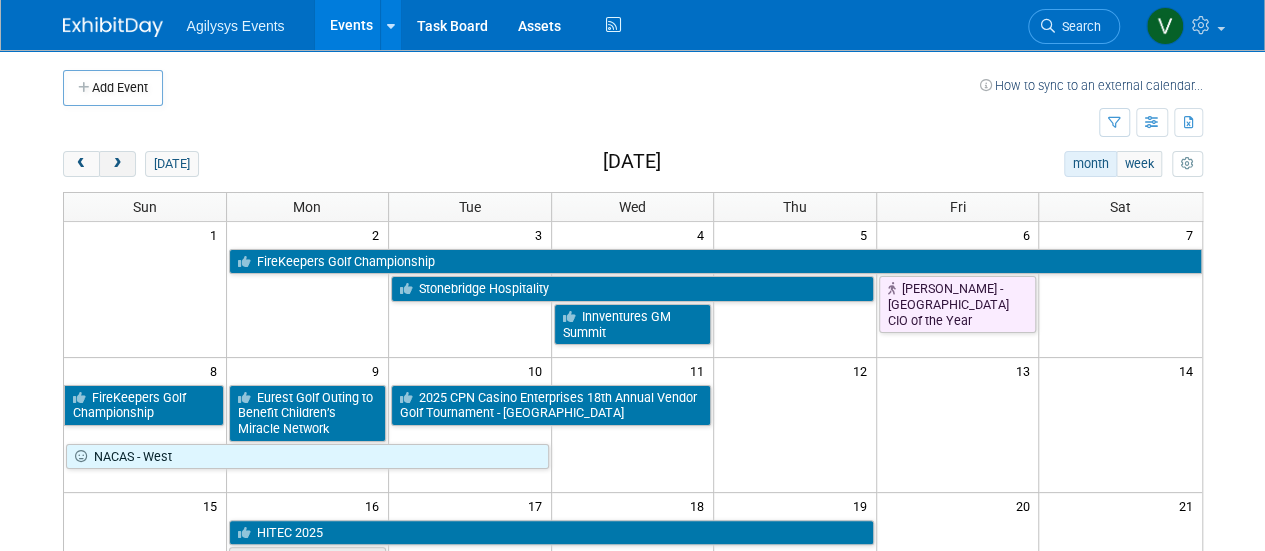 click at bounding box center [117, 164] 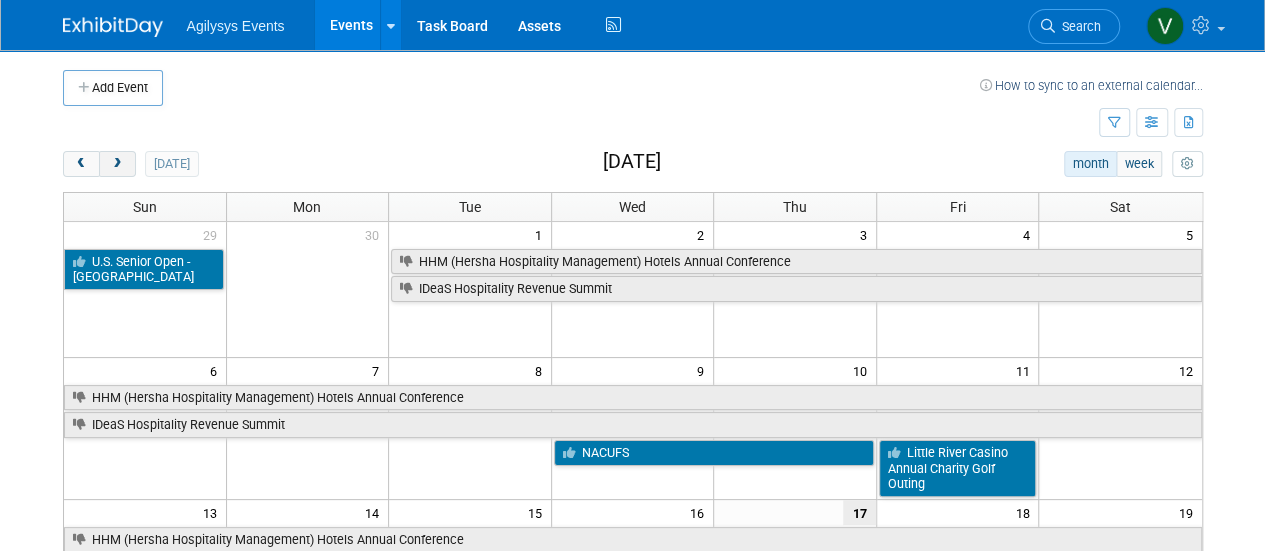 click at bounding box center [117, 164] 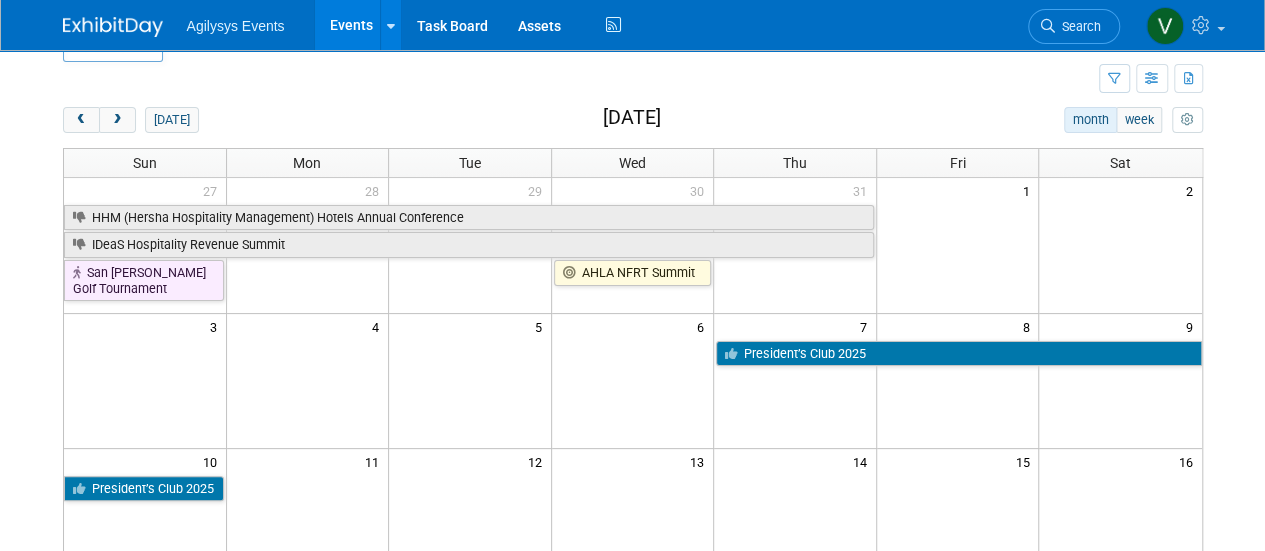 scroll, scrollTop: 0, scrollLeft: 0, axis: both 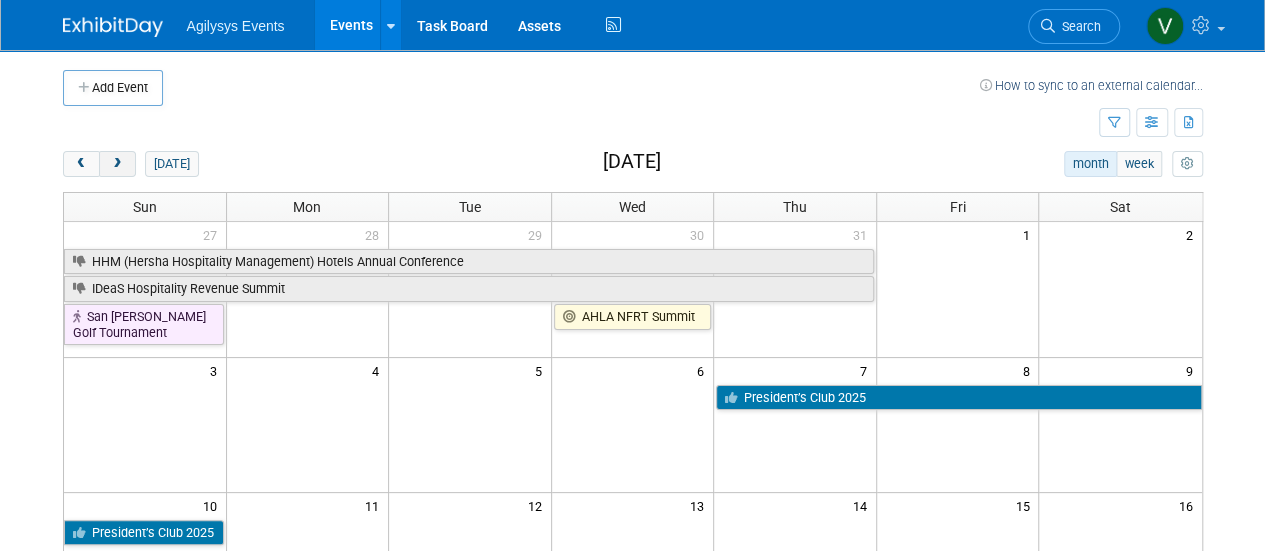 click at bounding box center (117, 164) 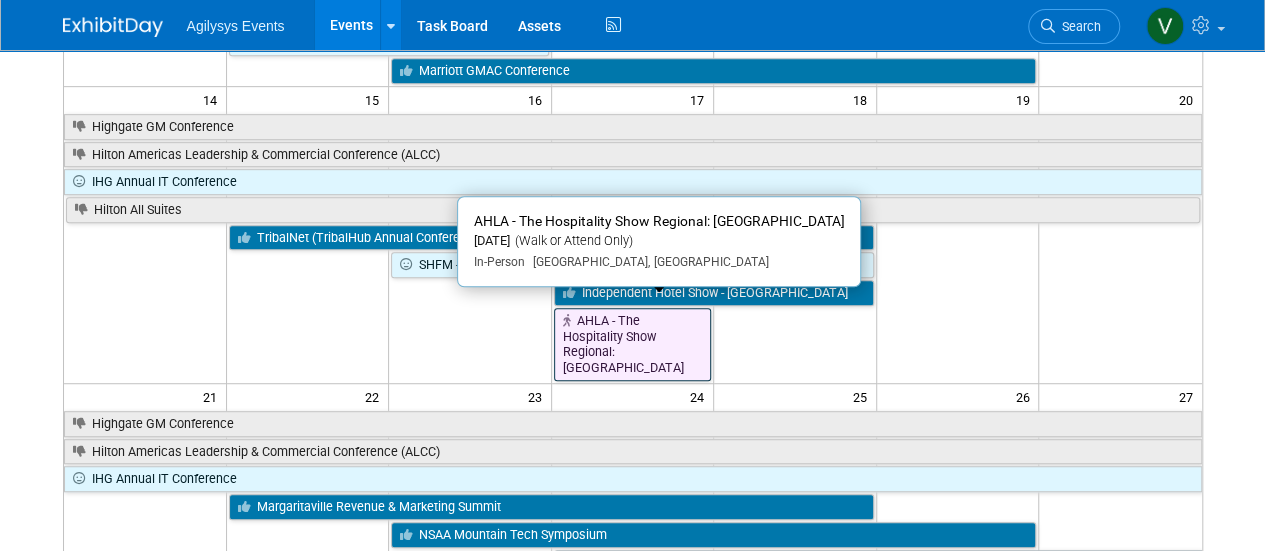 scroll, scrollTop: 500, scrollLeft: 0, axis: vertical 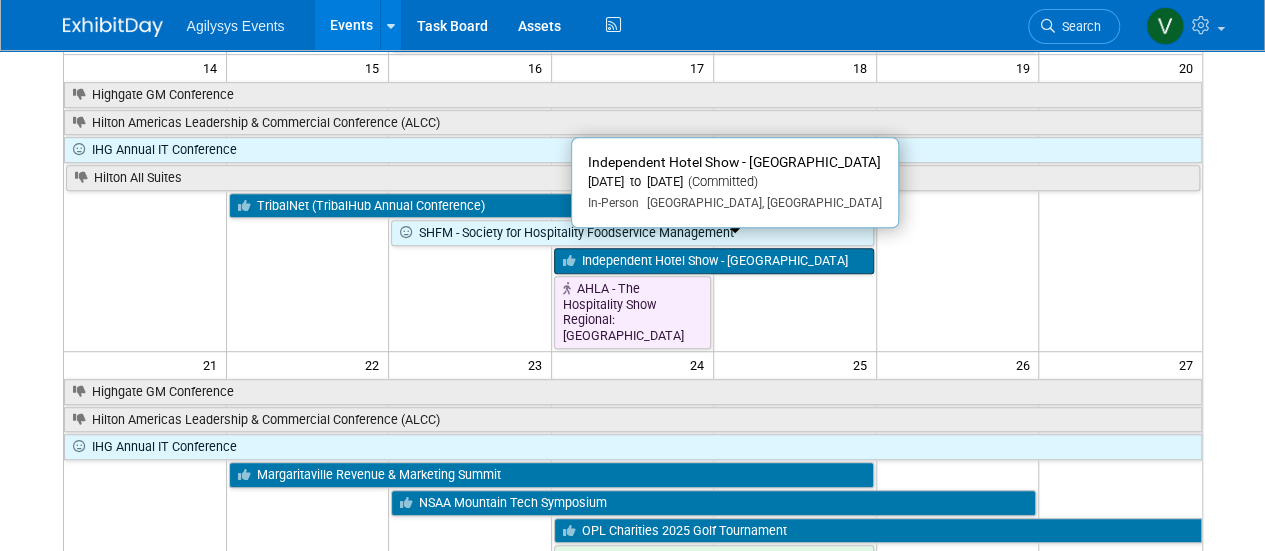 click on "Independent Hotel Show - [GEOGRAPHIC_DATA]" at bounding box center [714, 261] 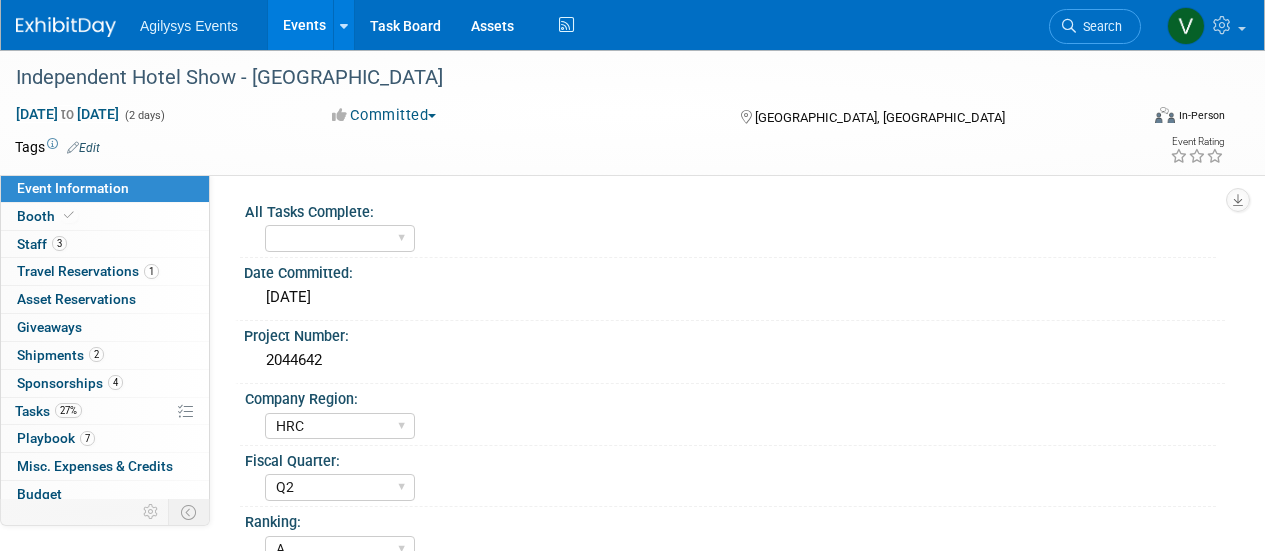 select on "HRC" 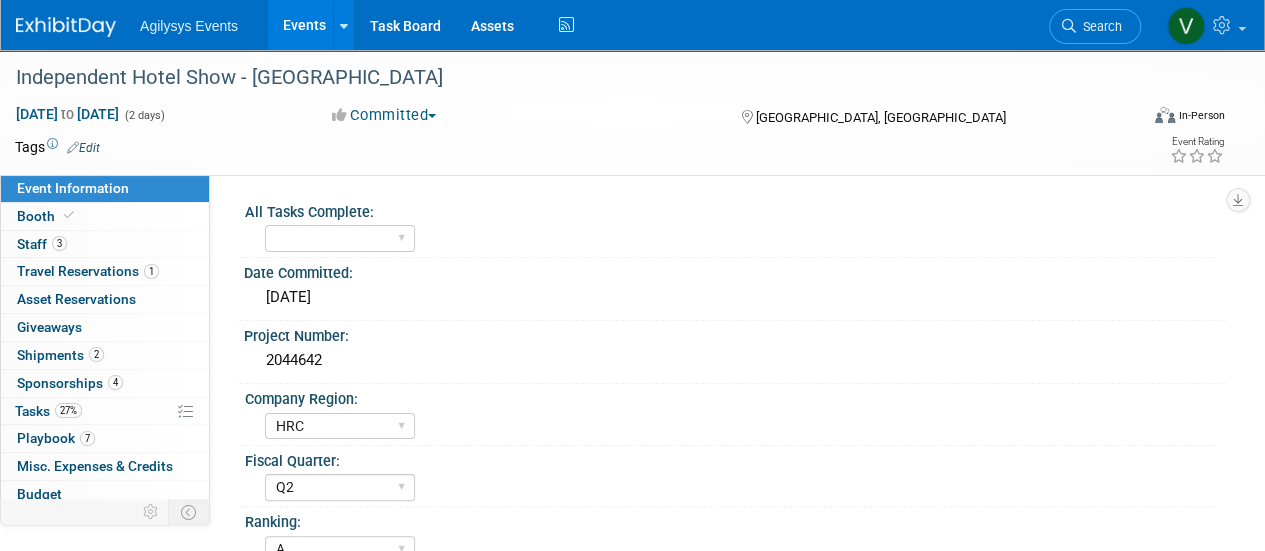 scroll, scrollTop: 0, scrollLeft: 0, axis: both 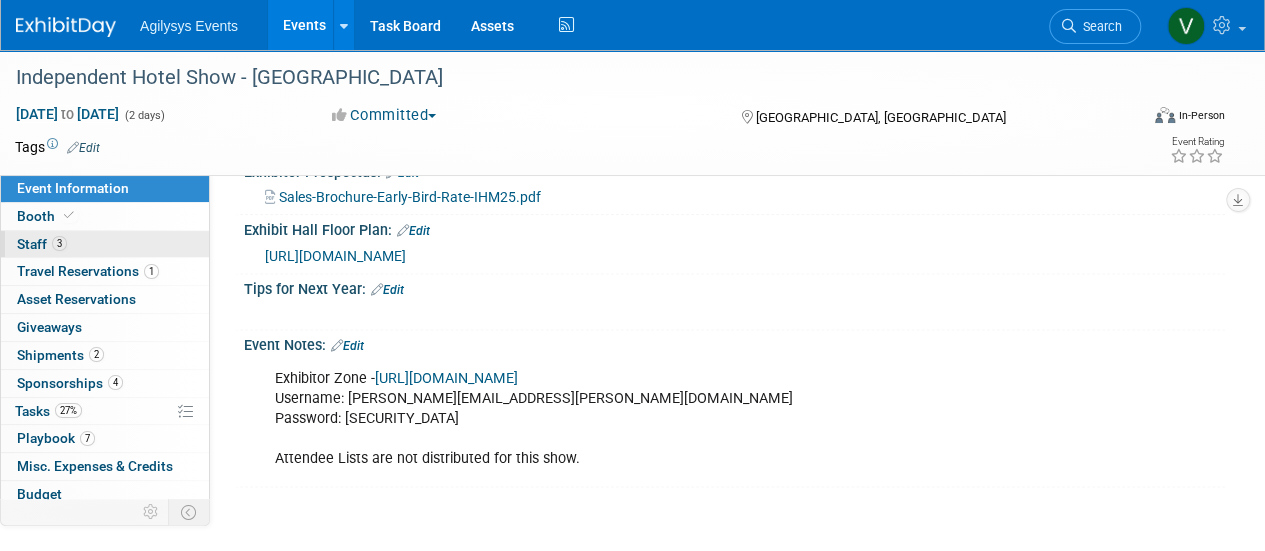 click on "3" at bounding box center (59, 243) 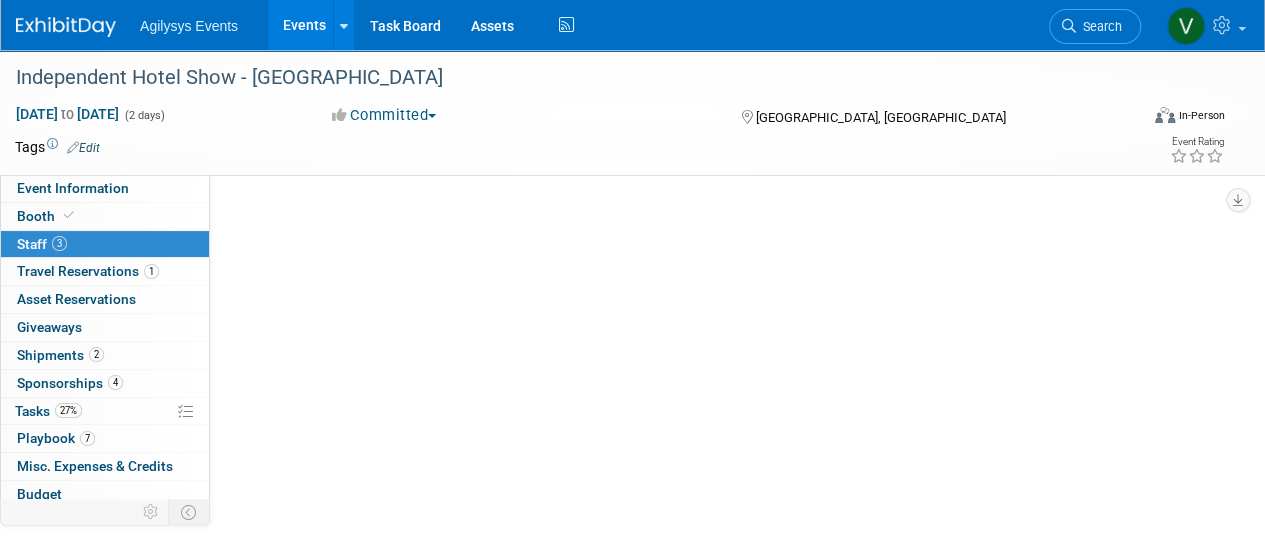 scroll, scrollTop: 0, scrollLeft: 0, axis: both 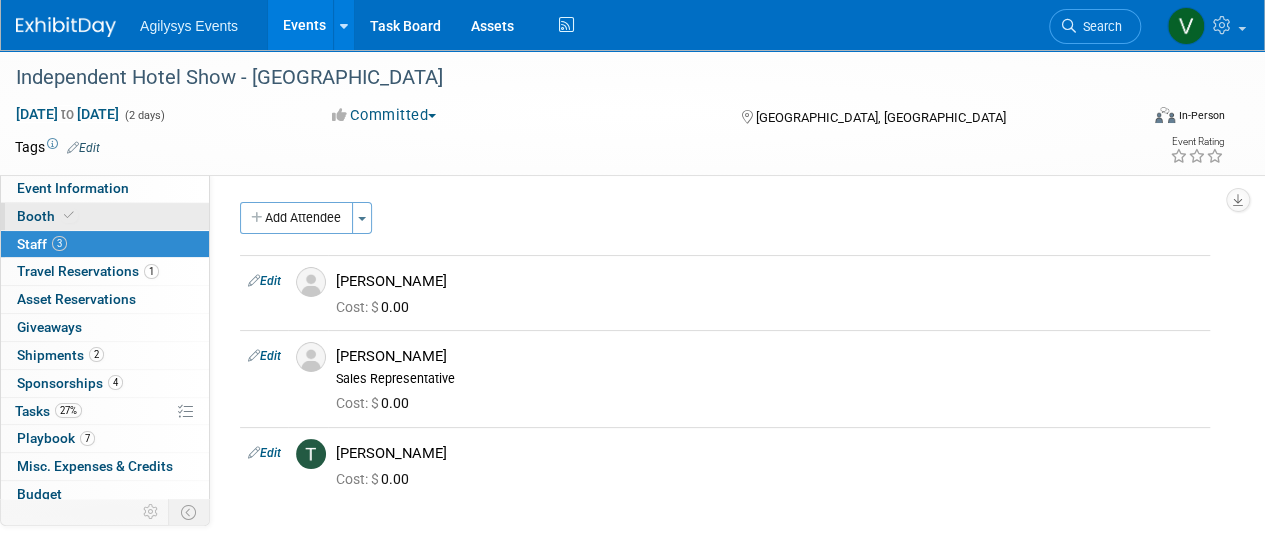 click on "Booth" at bounding box center (105, 216) 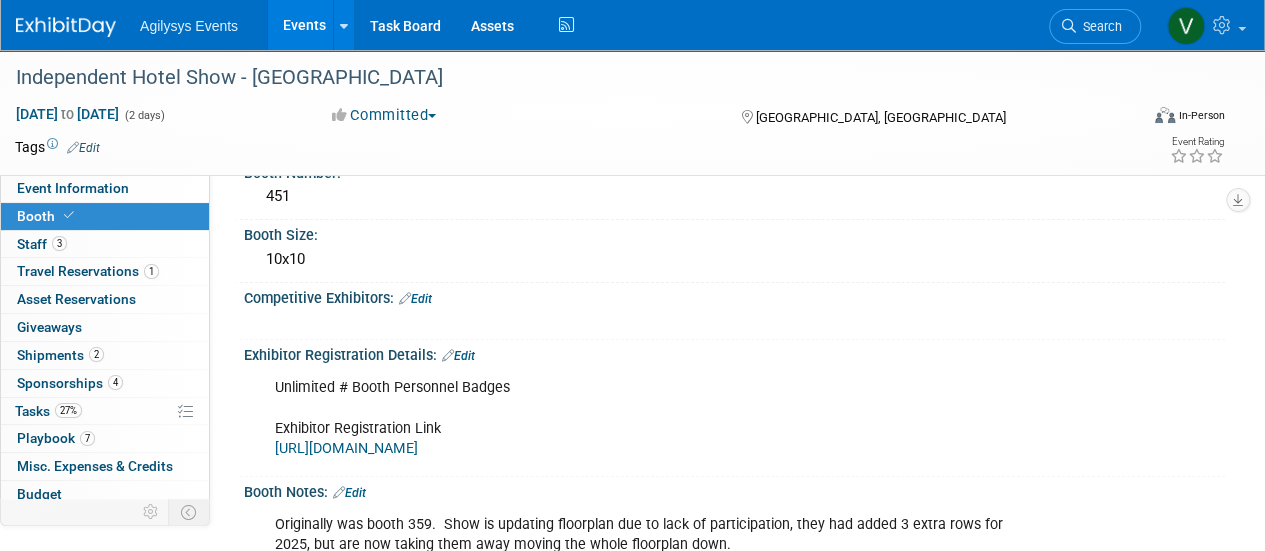 scroll, scrollTop: 100, scrollLeft: 0, axis: vertical 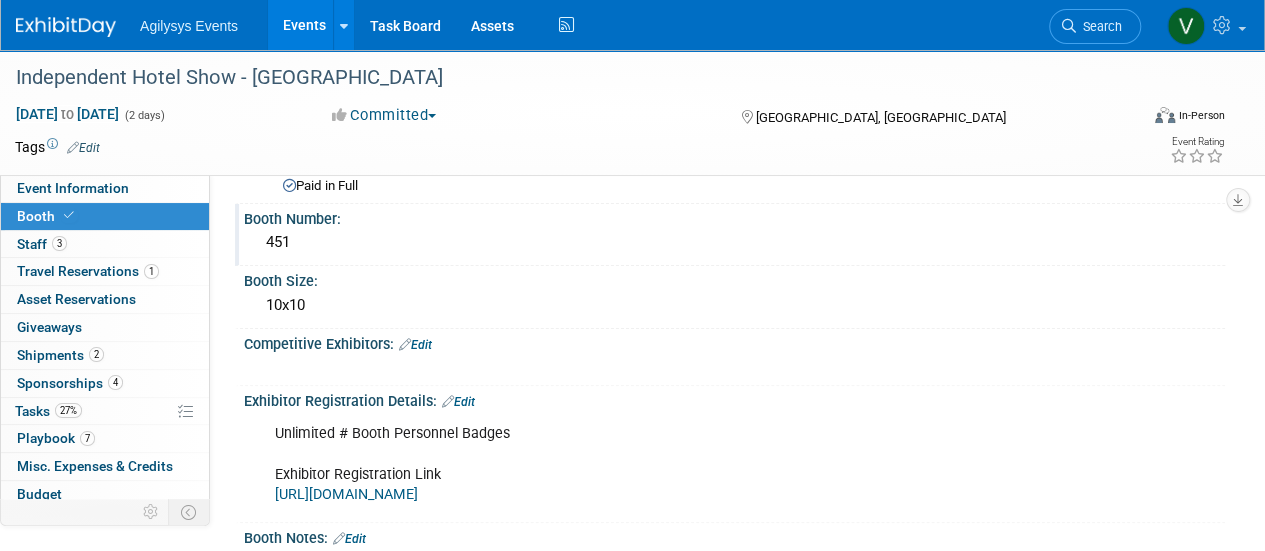 drag, startPoint x: 311, startPoint y: 248, endPoint x: 276, endPoint y: 243, distance: 35.35534 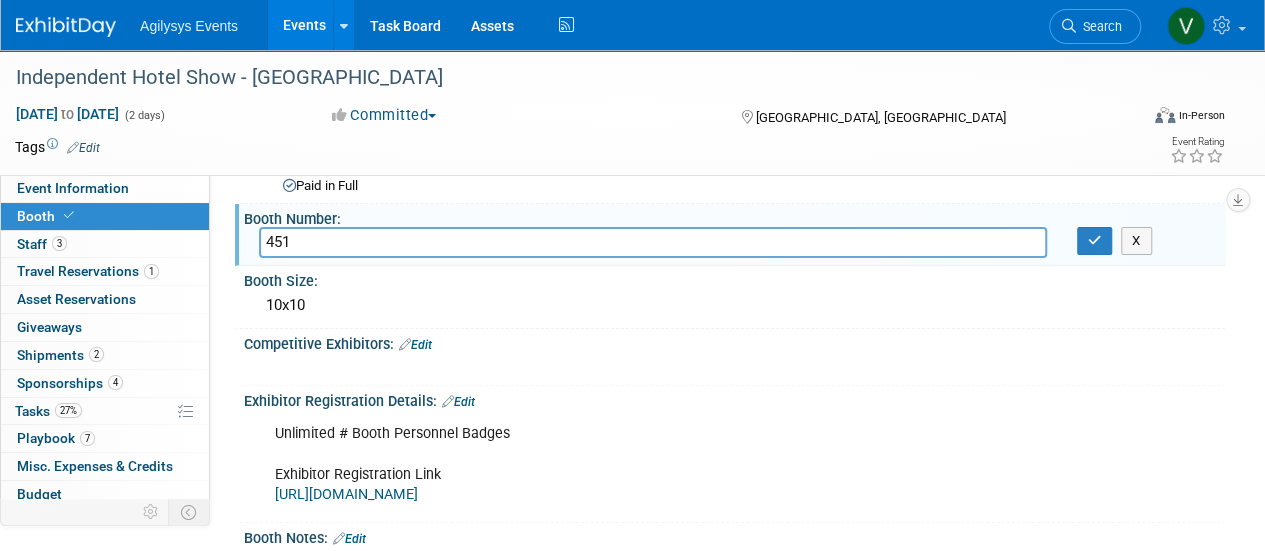 click on "451" at bounding box center [653, 242] 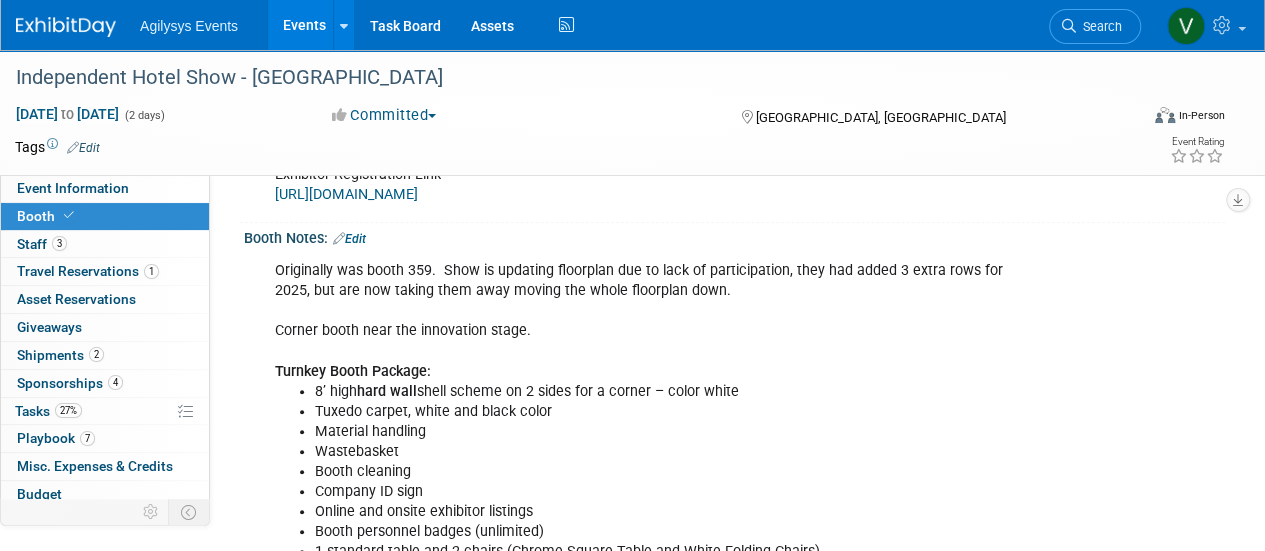 scroll, scrollTop: 600, scrollLeft: 0, axis: vertical 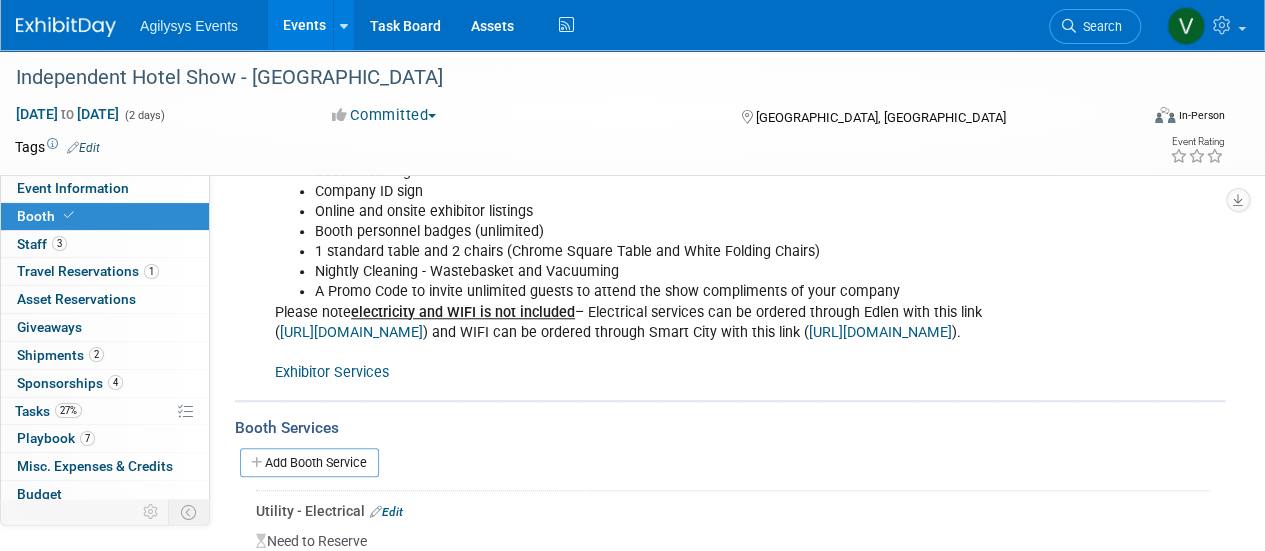 click on "https://orders.smartcitynetworks.com" at bounding box center (880, 332) 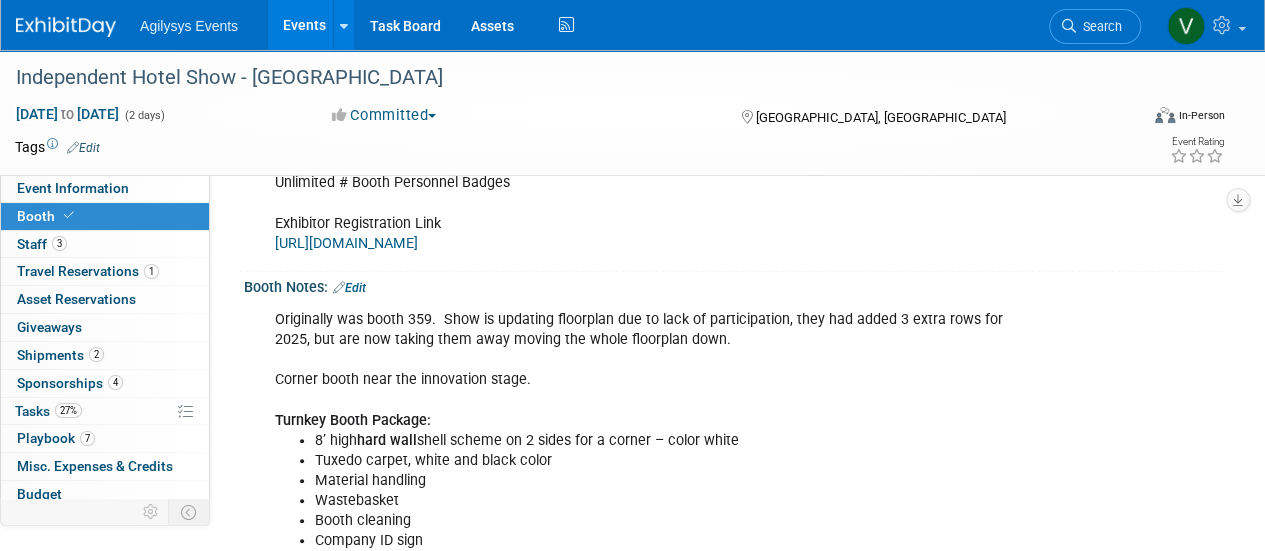 scroll, scrollTop: 300, scrollLeft: 0, axis: vertical 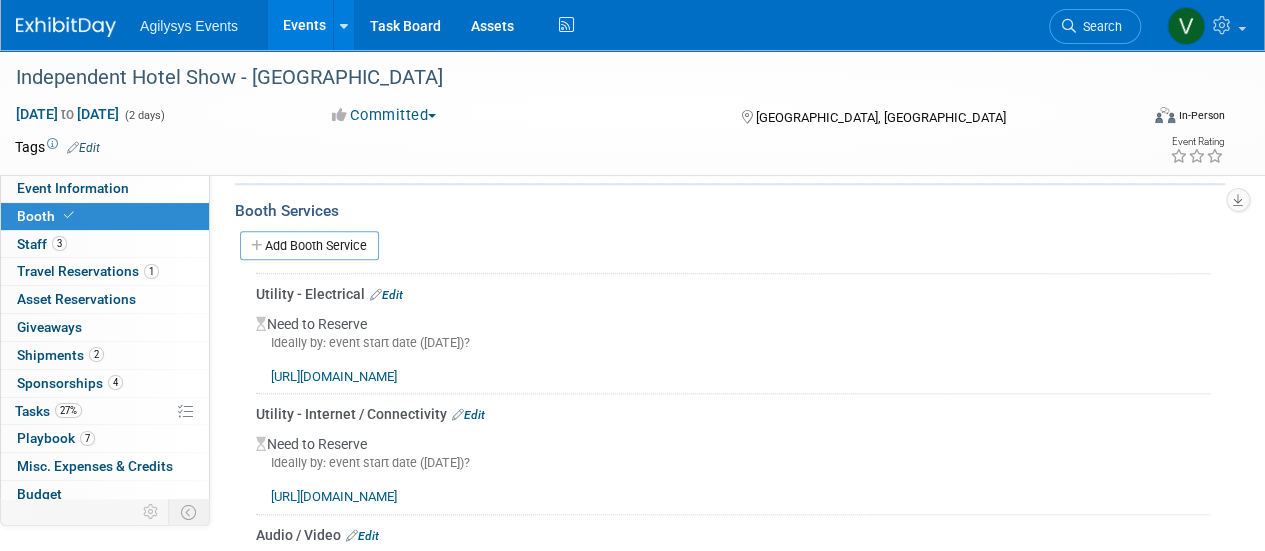 click on "Need to Reserve
Ideally by: event start date (Wed. Sep 17, 2025)?
https://ordering.edlen.com/login" at bounding box center (733, 345) 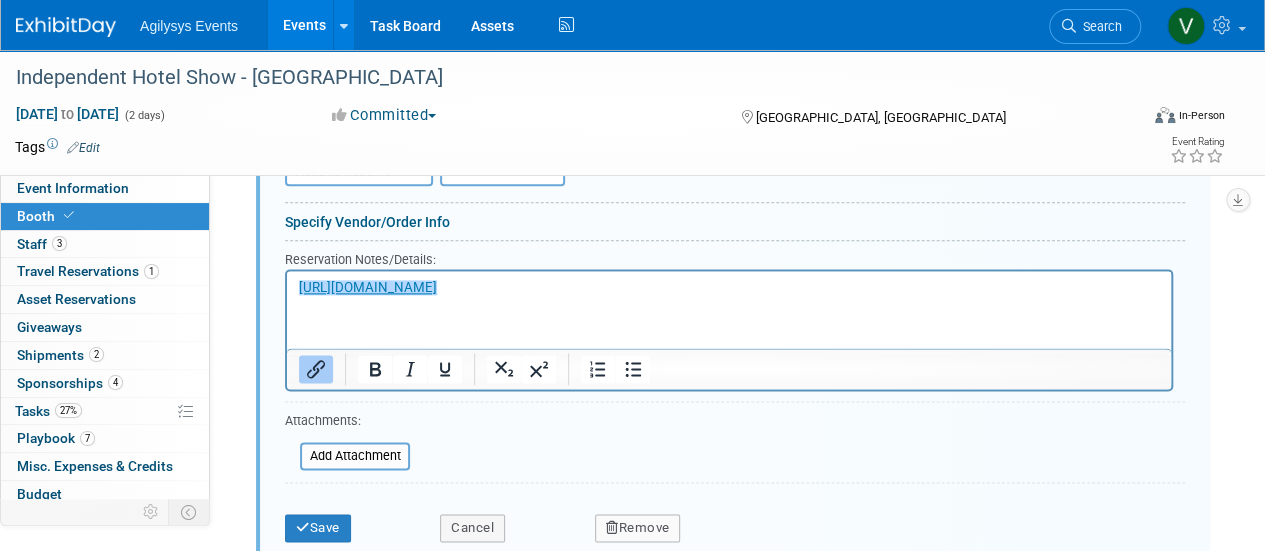 scroll, scrollTop: 1180, scrollLeft: 0, axis: vertical 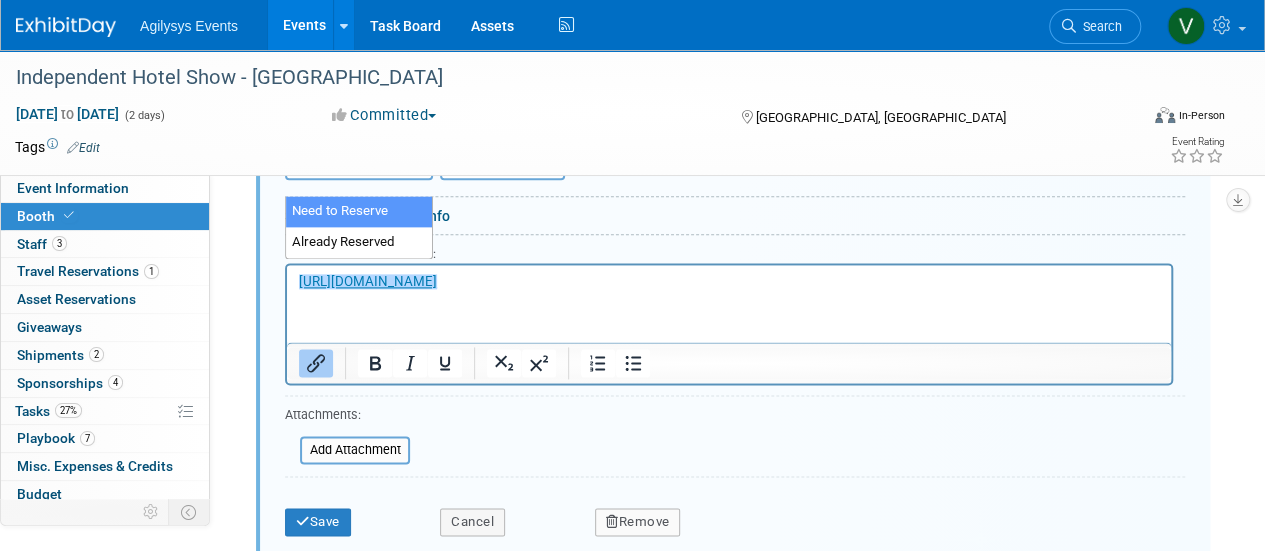 click on "Need to Reserve" at bounding box center [359, 166] 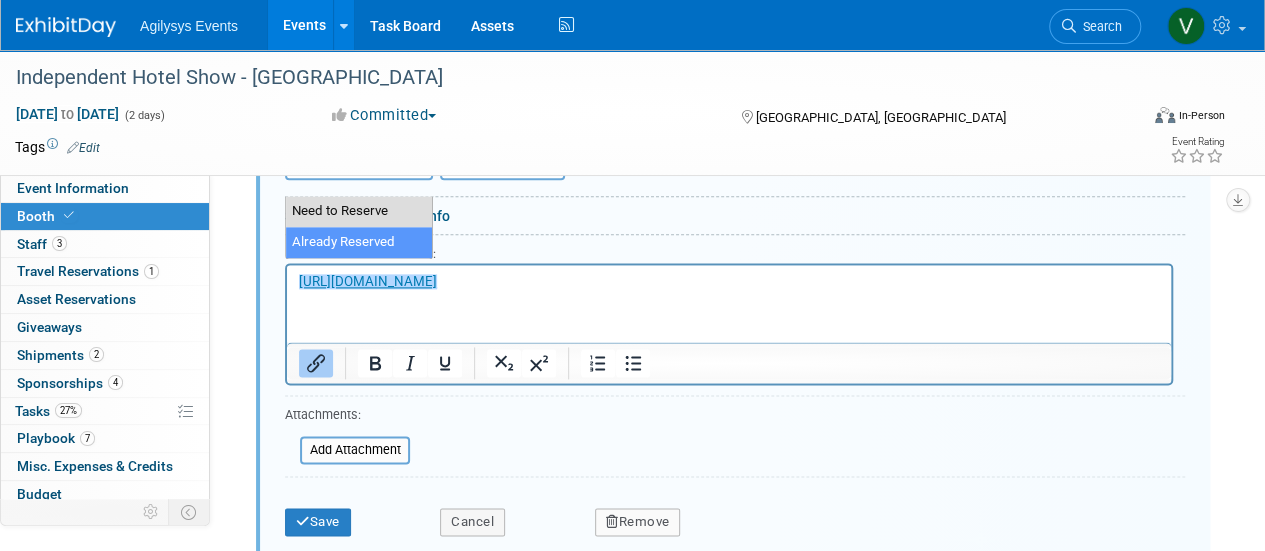 select on "2" 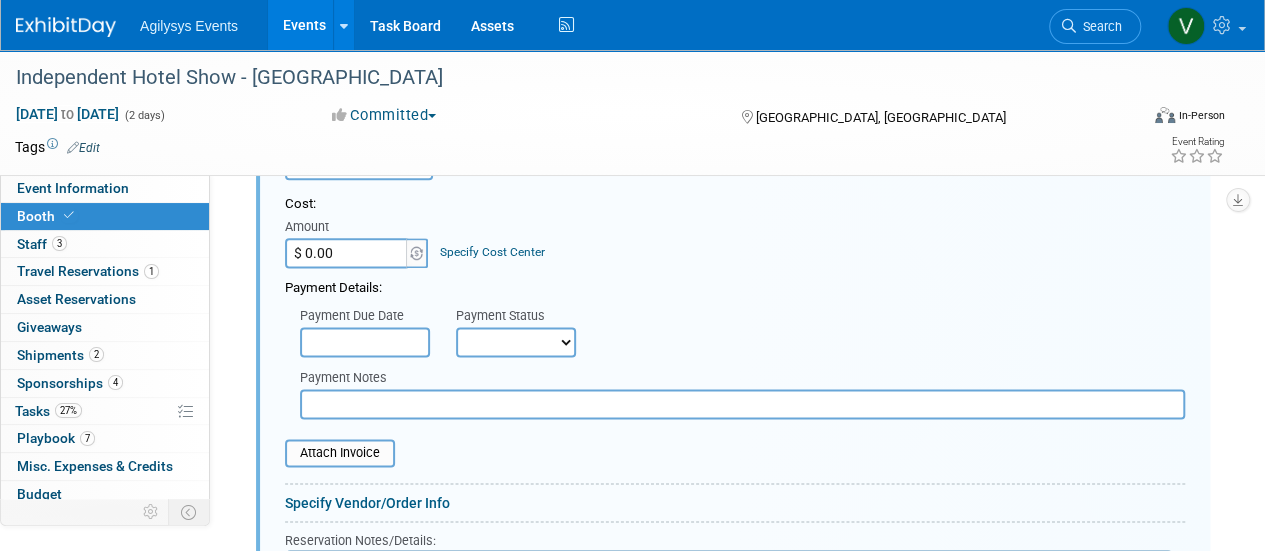 click on "$ 0.00" at bounding box center (347, 253) 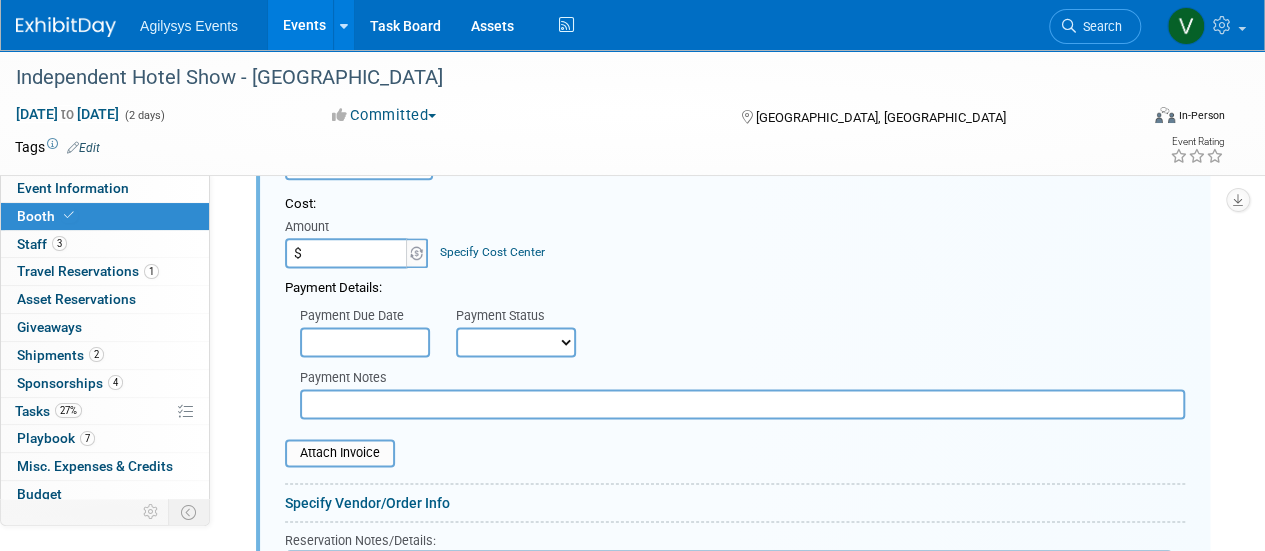 paste on "600.27" 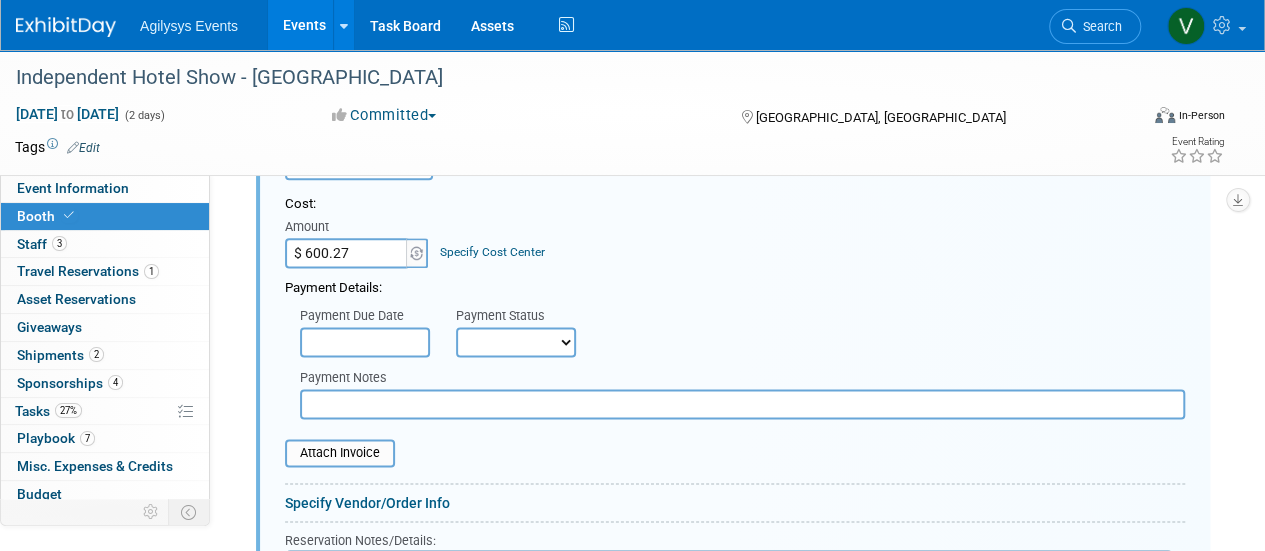 type on "$ 600.27" 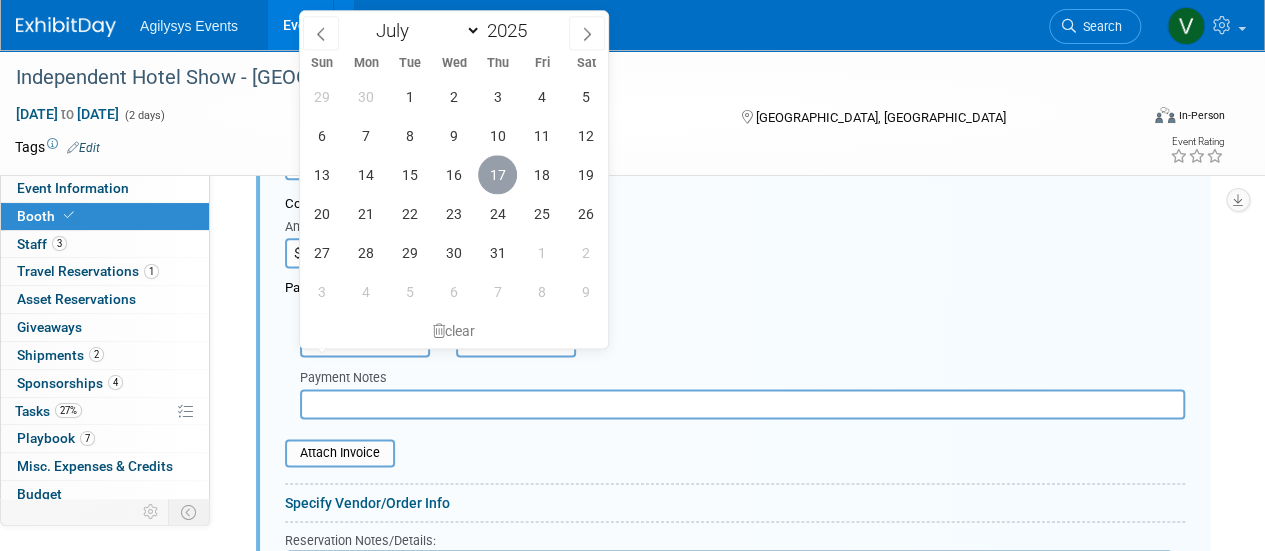 click on "17" at bounding box center (497, 174) 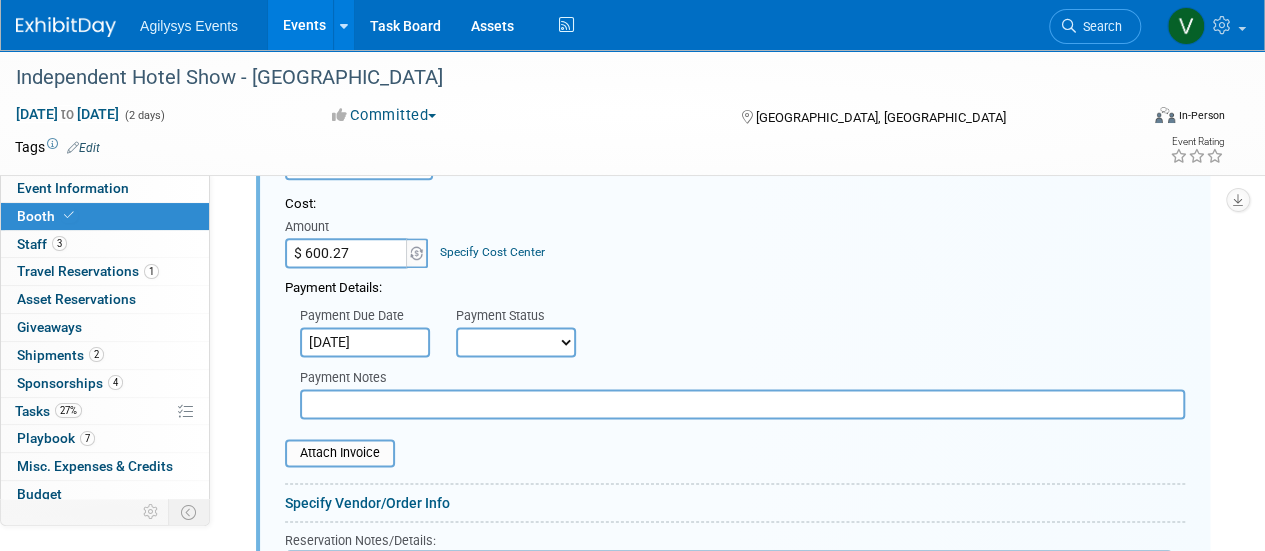 click on "Not Paid Yet
Partially Paid
Paid in Full" at bounding box center [516, 342] 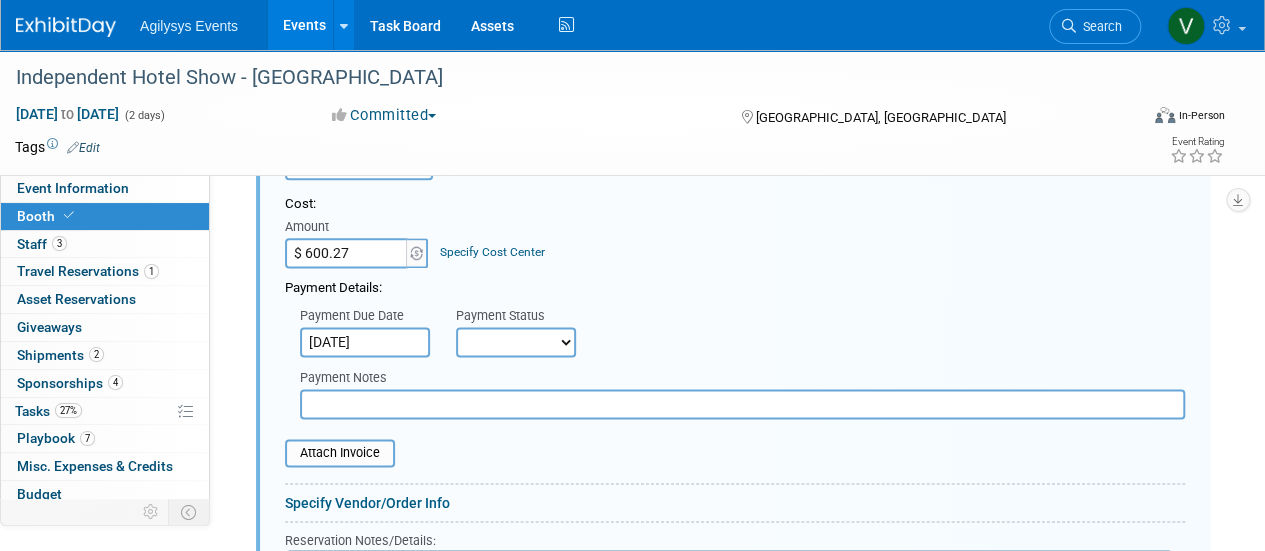 select on "1" 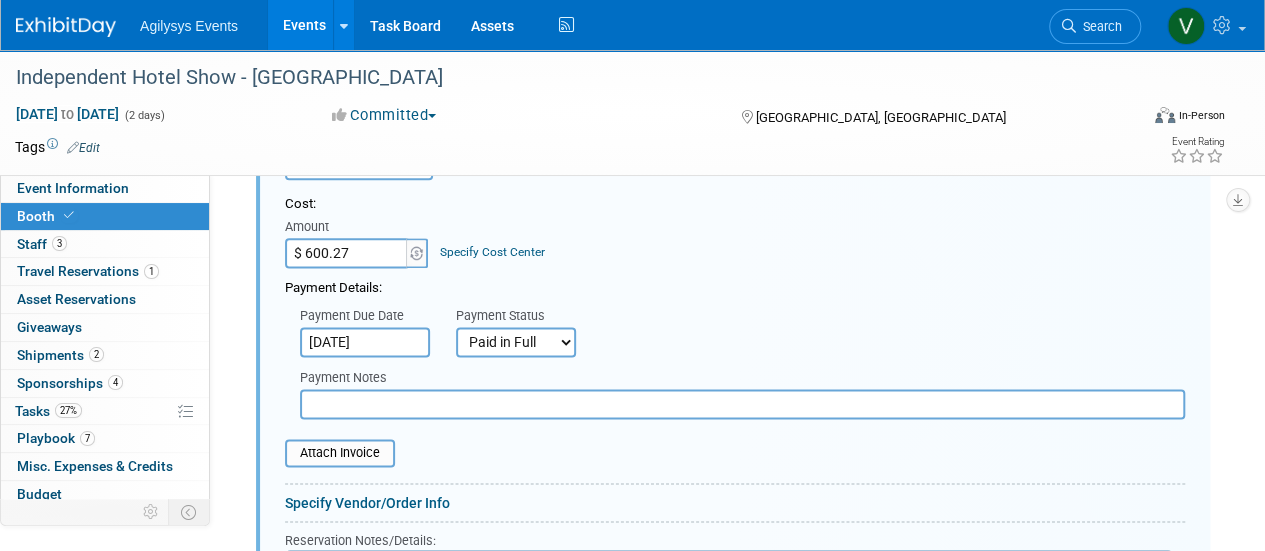 click on "Not Paid Yet
Partially Paid
Paid in Full" at bounding box center (516, 342) 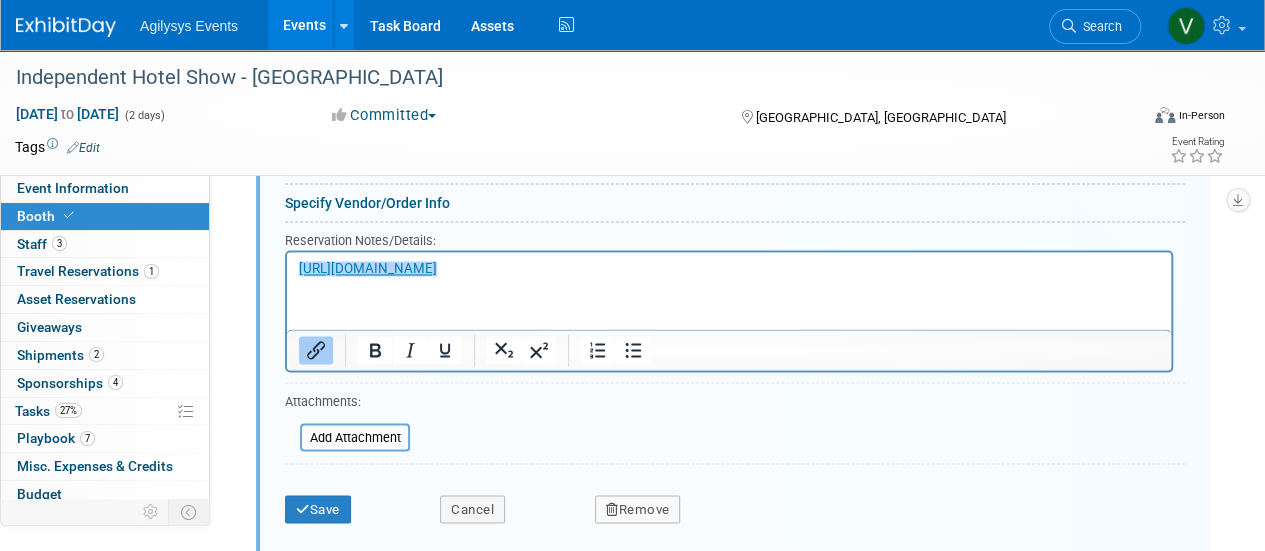 scroll, scrollTop: 1380, scrollLeft: 0, axis: vertical 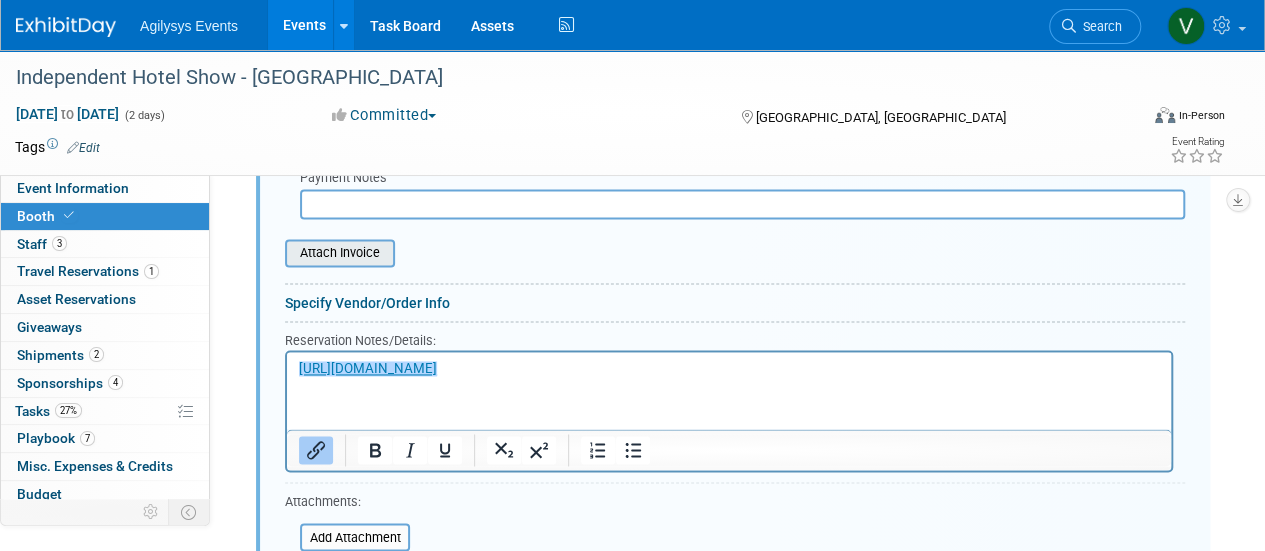 click at bounding box center (274, 253) 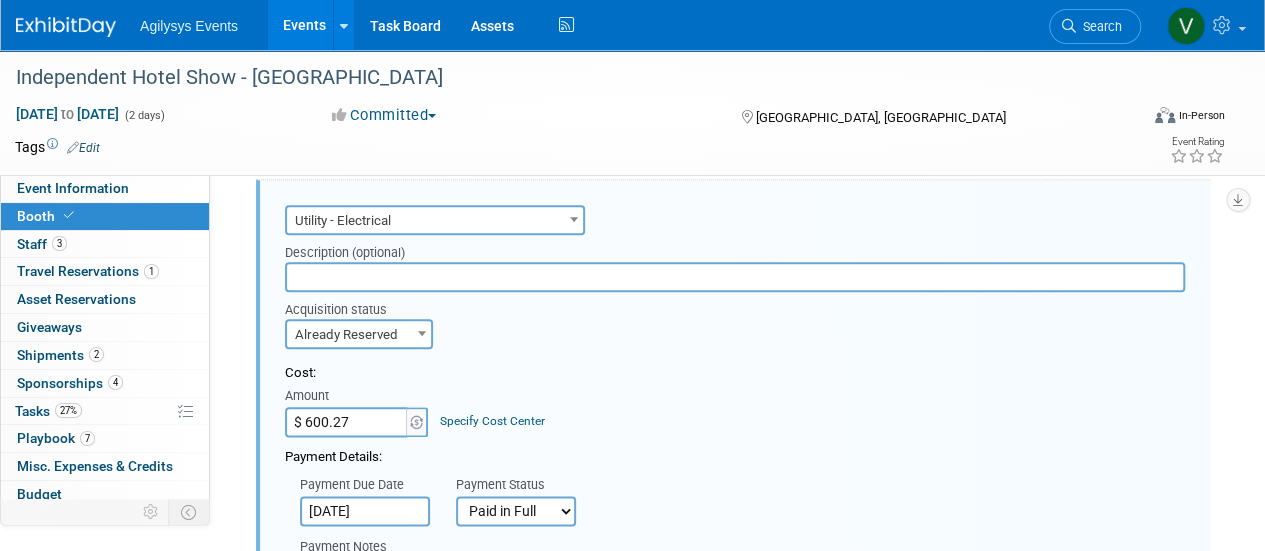 scroll, scrollTop: 980, scrollLeft: 0, axis: vertical 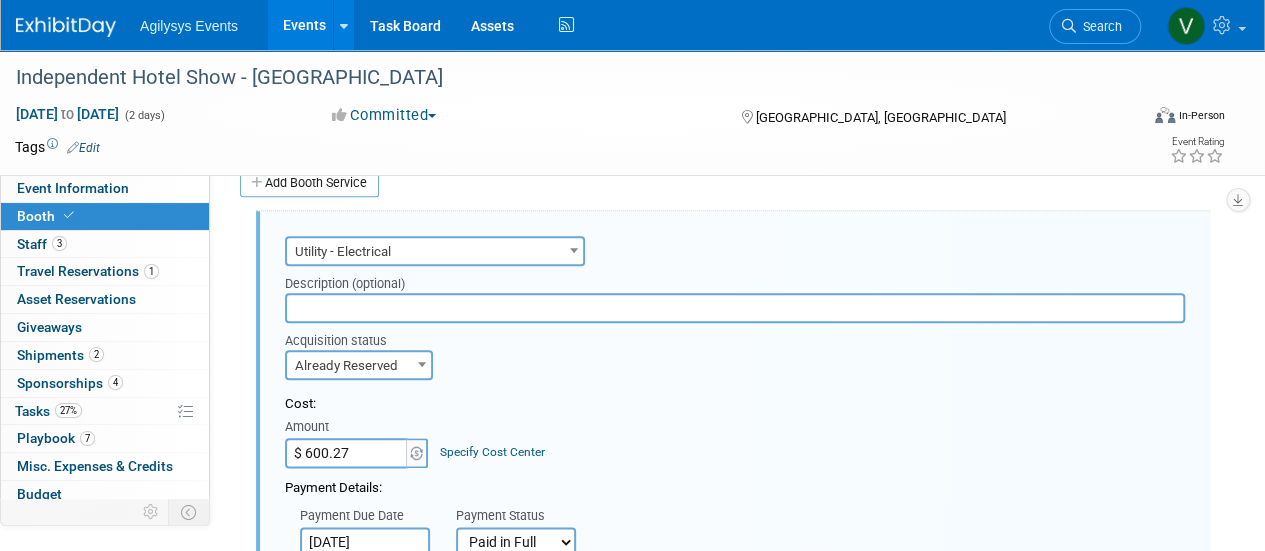 click at bounding box center [735, 308] 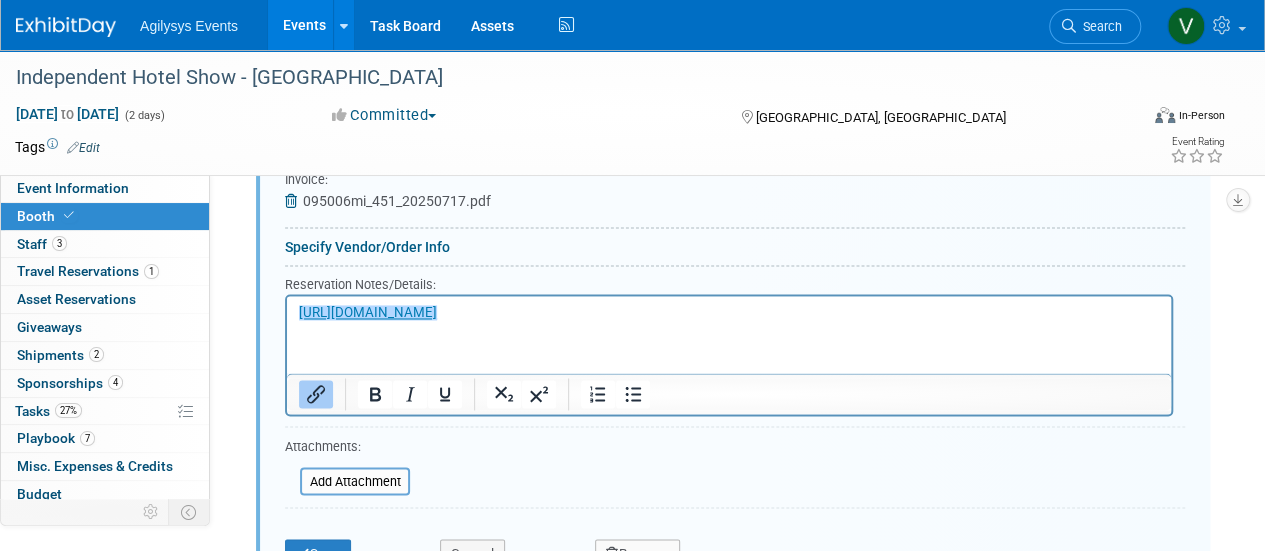scroll, scrollTop: 1480, scrollLeft: 0, axis: vertical 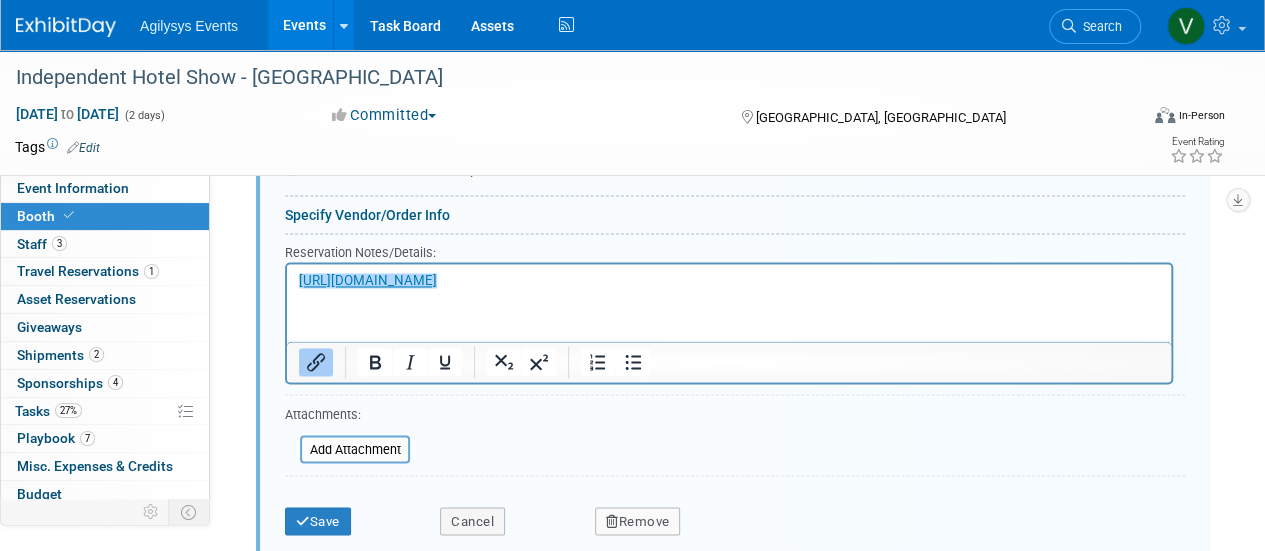 click on "﻿https://ordering.edlen.com/login" at bounding box center [729, 276] 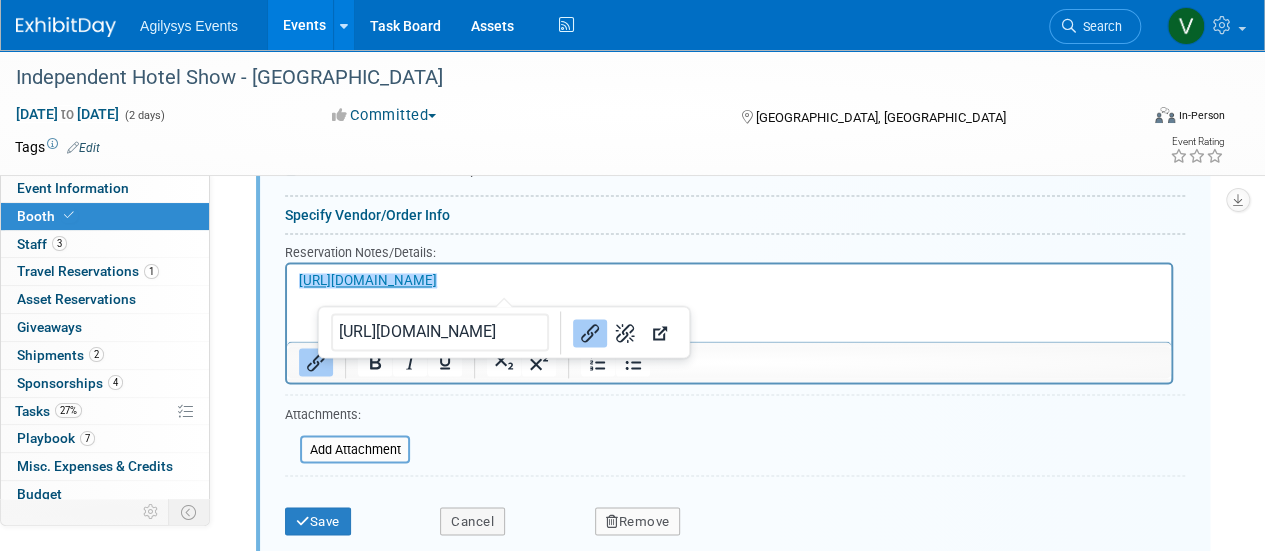 click on "https://ordering.edlen.com/login﻿" at bounding box center [729, 280] 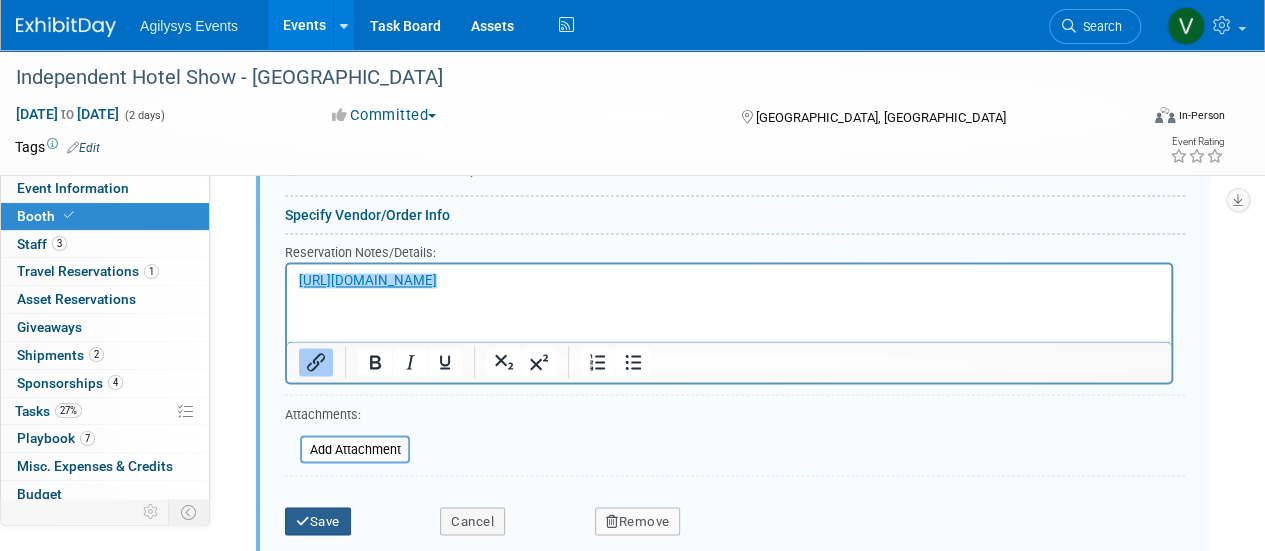 click on "Save" at bounding box center (318, 521) 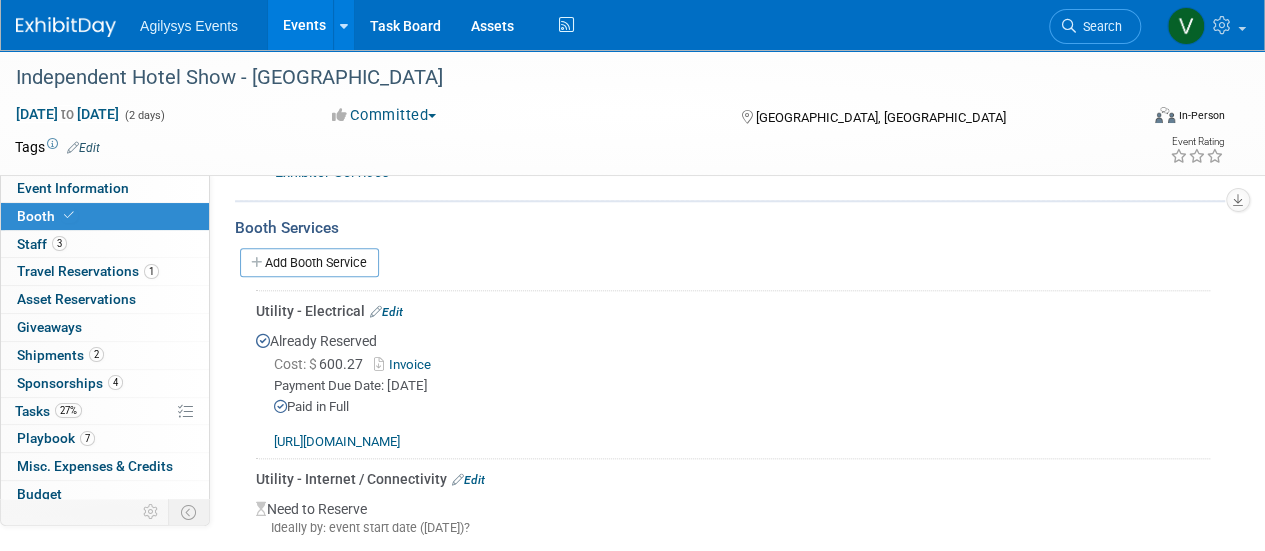 scroll, scrollTop: 1000, scrollLeft: 0, axis: vertical 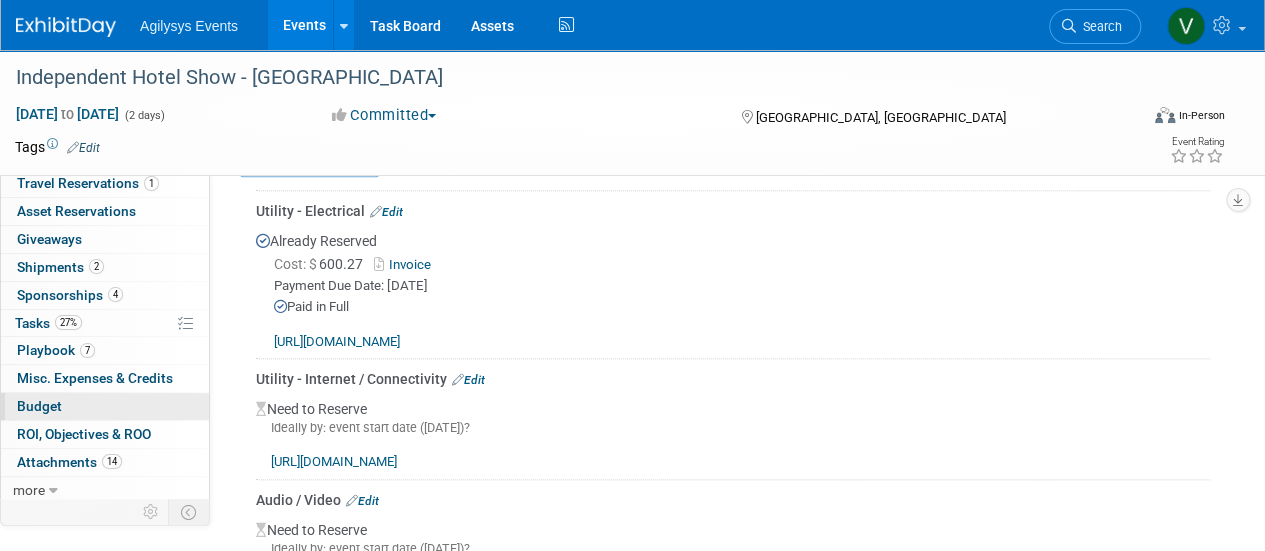 click on "Budget" at bounding box center (39, 406) 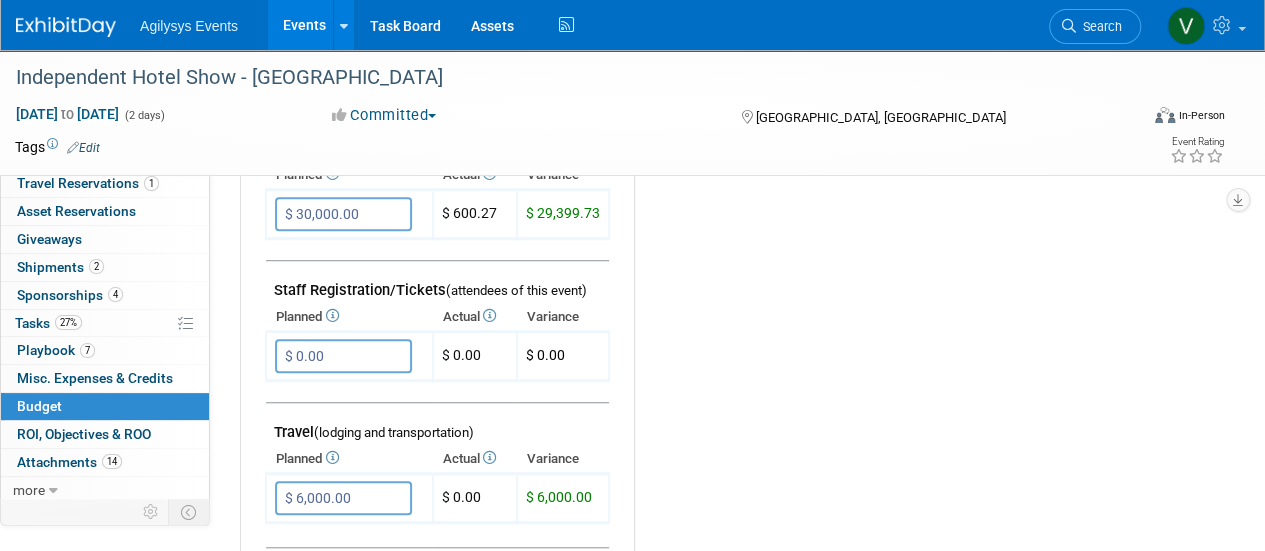 scroll, scrollTop: 600, scrollLeft: 0, axis: vertical 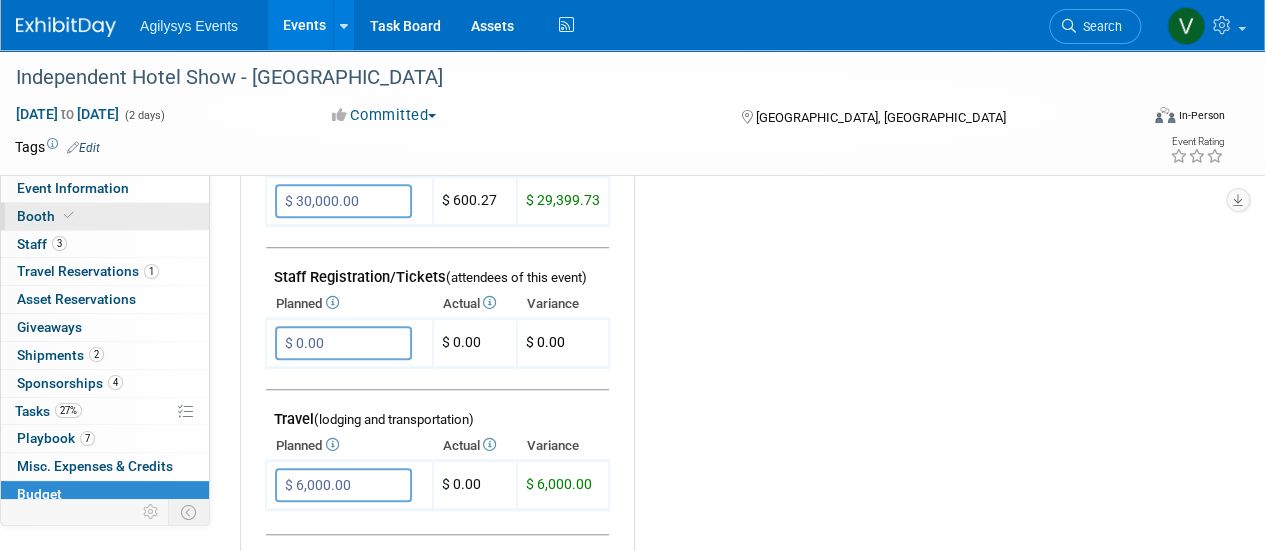 click at bounding box center (69, 215) 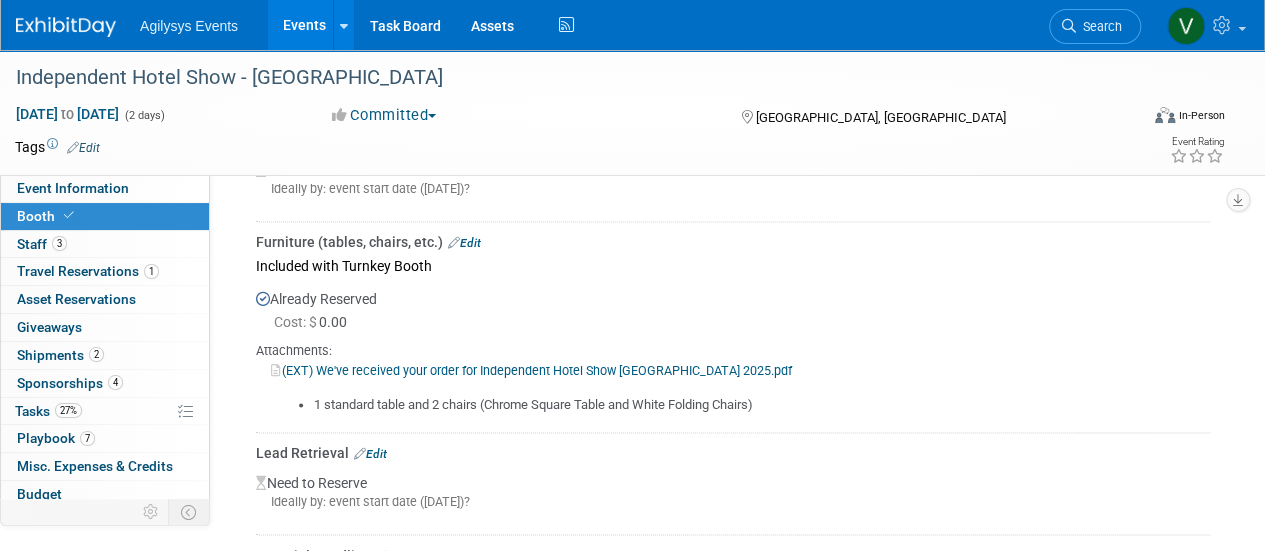 scroll, scrollTop: 1364, scrollLeft: 0, axis: vertical 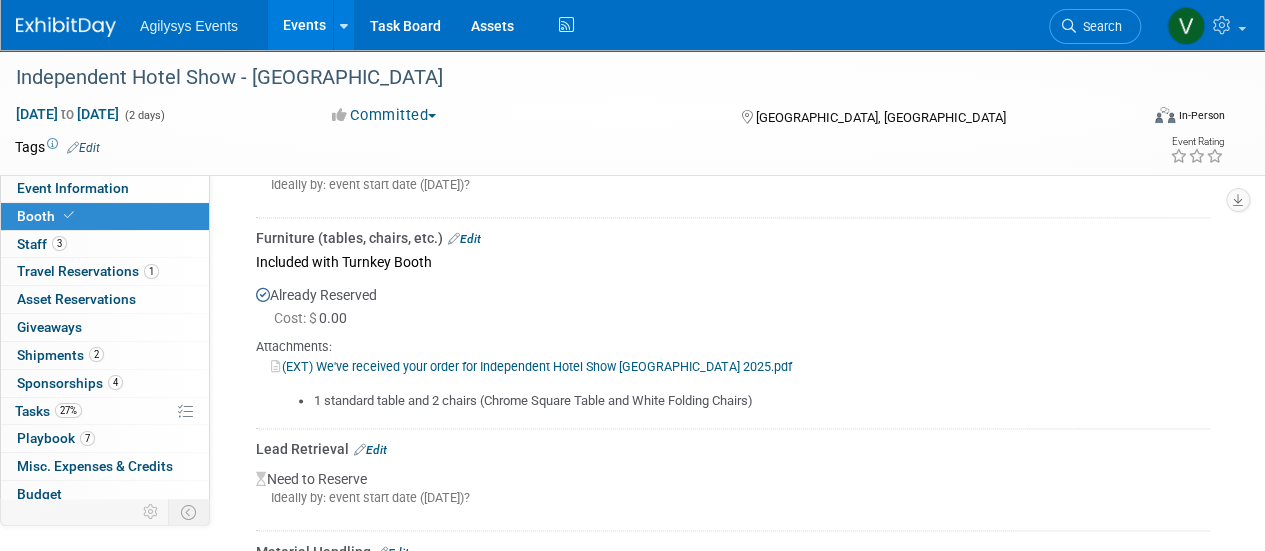 click on "(EXT) We've received your order for Independent Hotel Show Miami 2025.pdf" at bounding box center (531, 366) 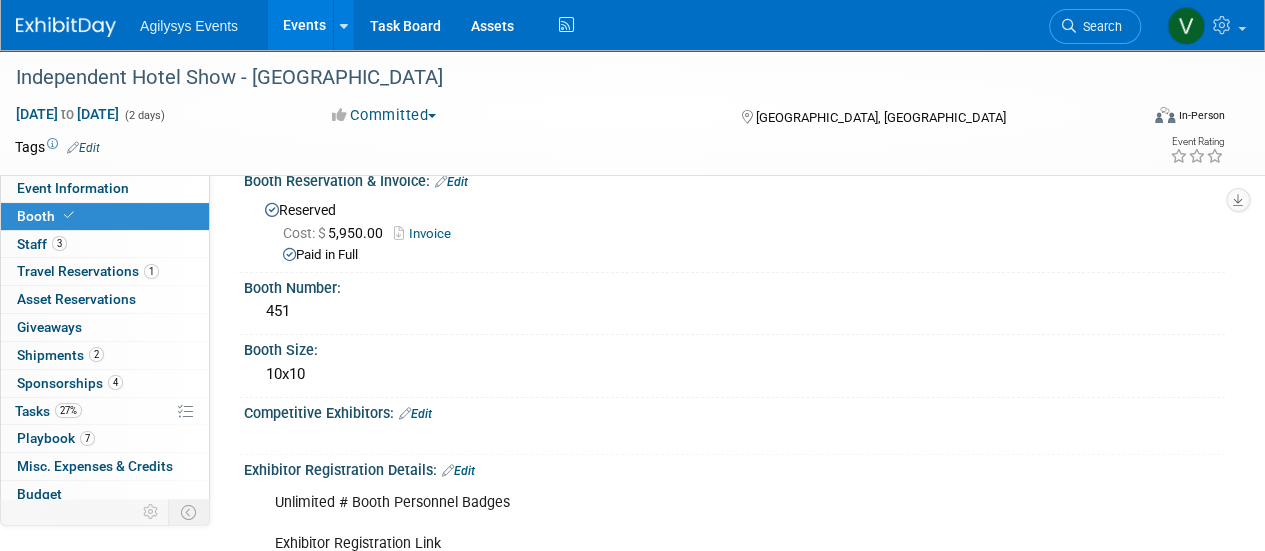 scroll, scrollTop: 0, scrollLeft: 0, axis: both 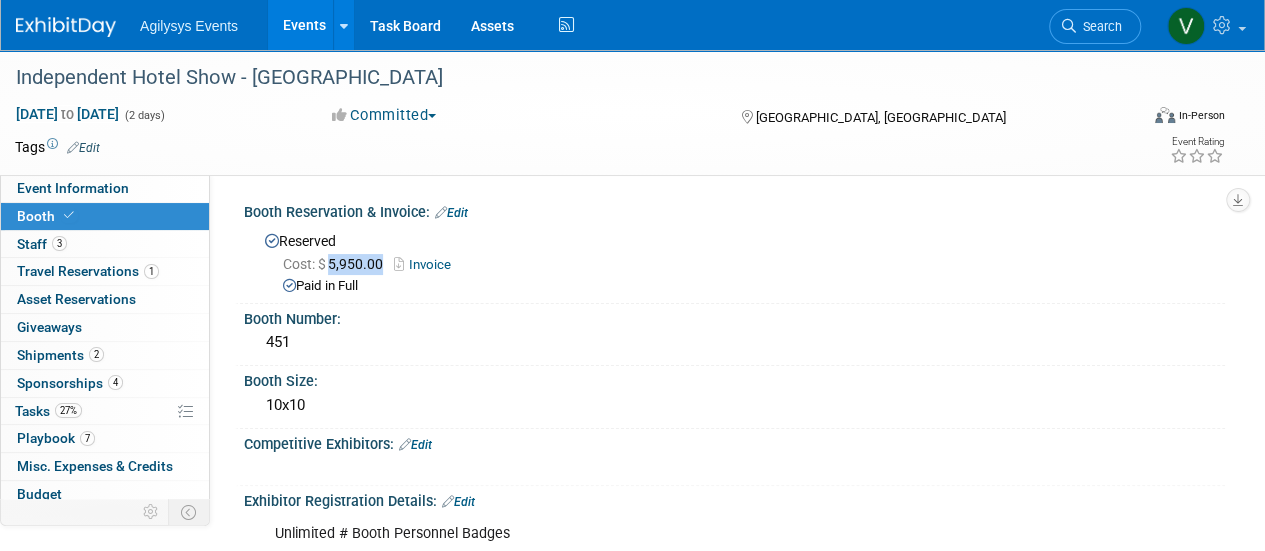 drag, startPoint x: 361, startPoint y: 263, endPoint x: 327, endPoint y: 265, distance: 34.058773 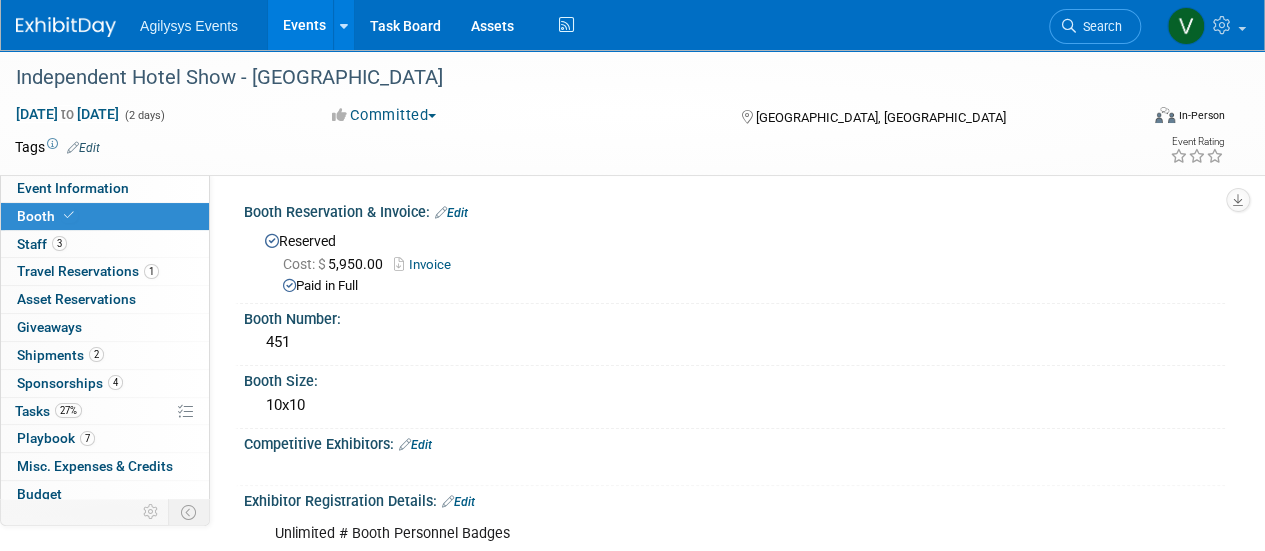 click on "Reserved
Cost: $  5,950.00
Invoice
Paid in Full" at bounding box center [734, 261] 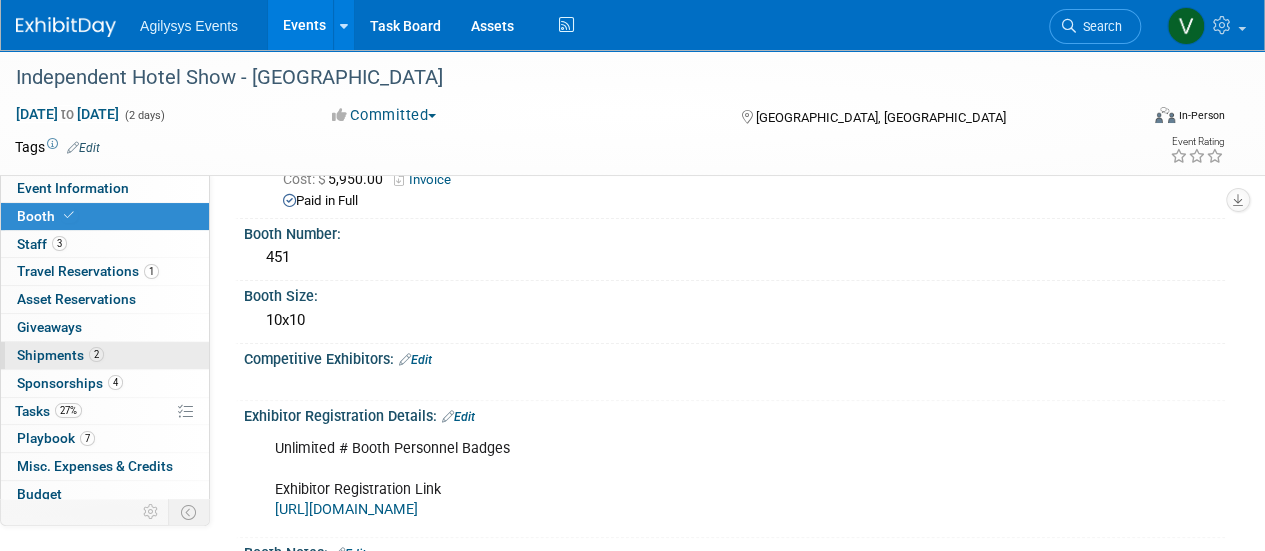 scroll, scrollTop: 0, scrollLeft: 0, axis: both 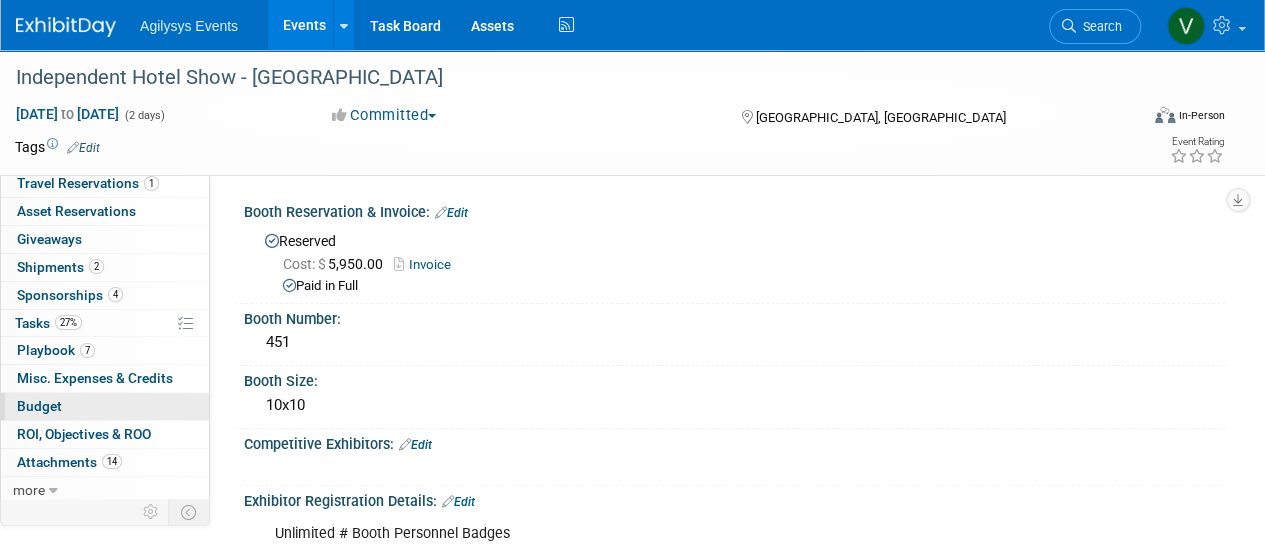 click on "Budget" at bounding box center (39, 406) 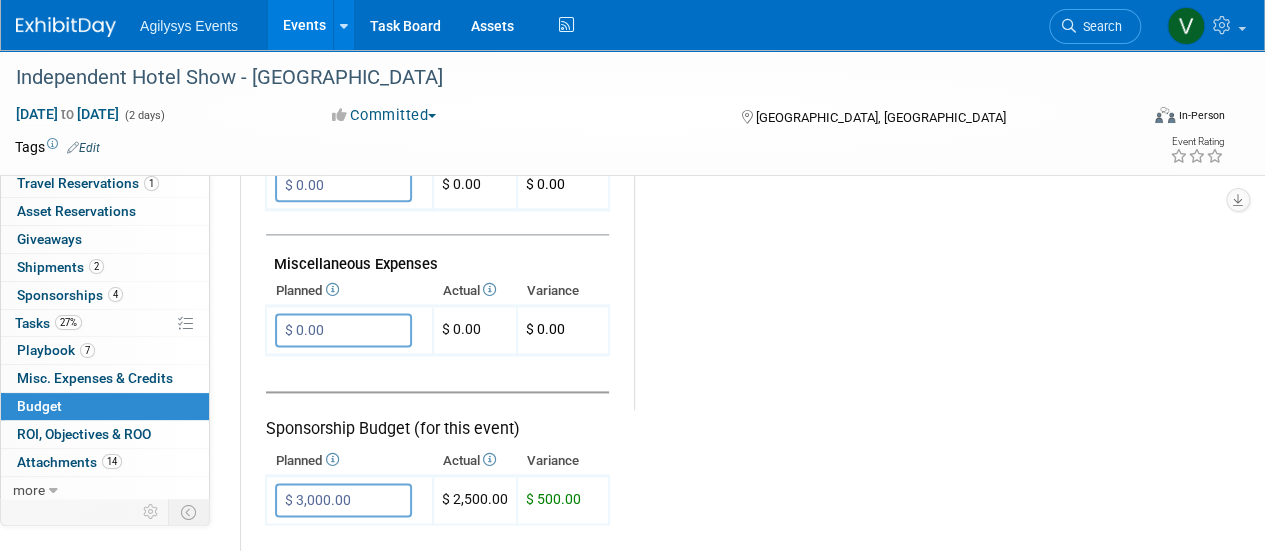 scroll, scrollTop: 1300, scrollLeft: 0, axis: vertical 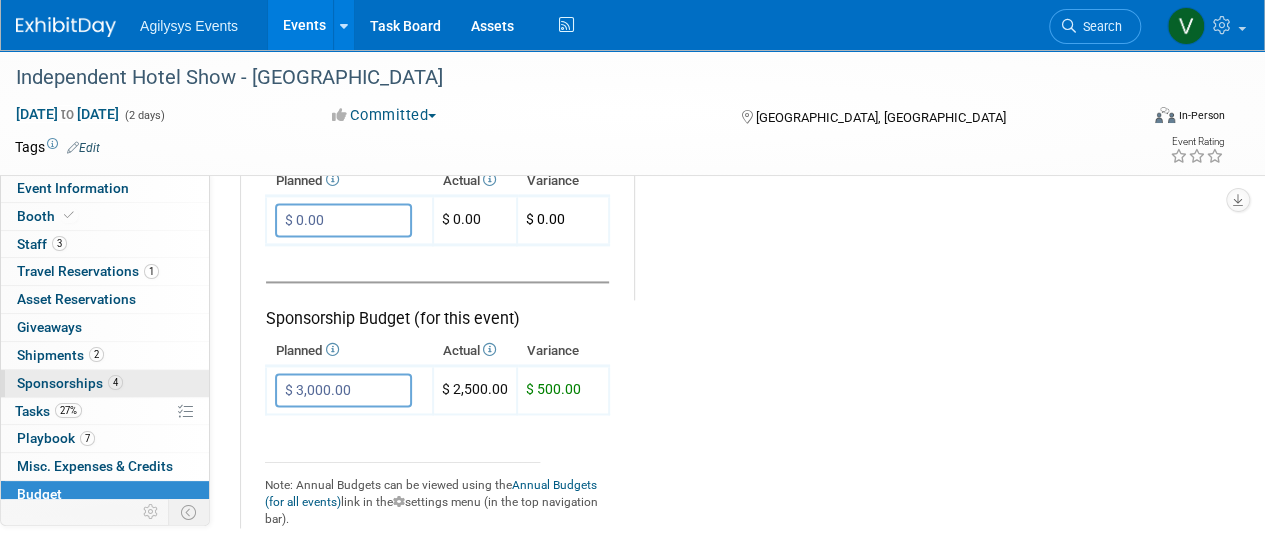 click on "Sponsorships 4" at bounding box center [70, 383] 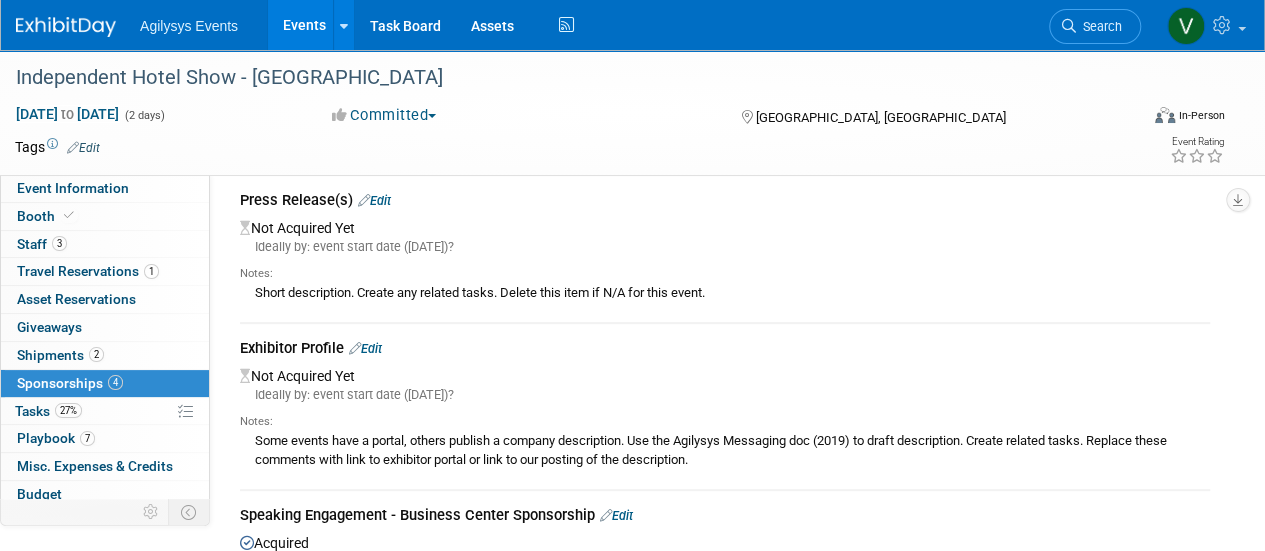 scroll, scrollTop: 200, scrollLeft: 0, axis: vertical 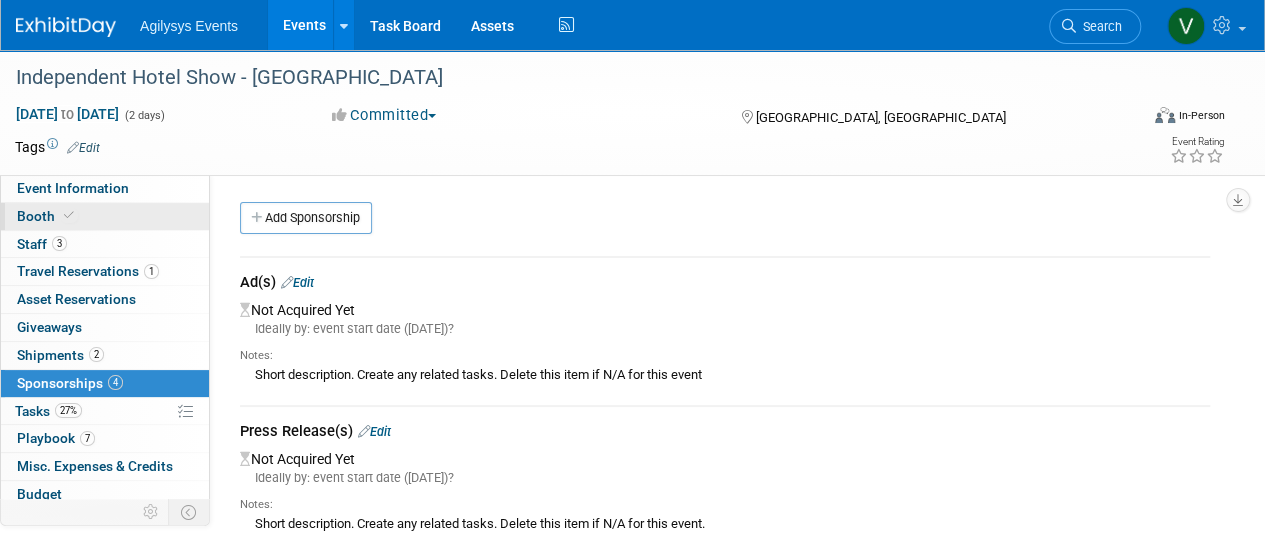 click on "Booth" at bounding box center [47, 216] 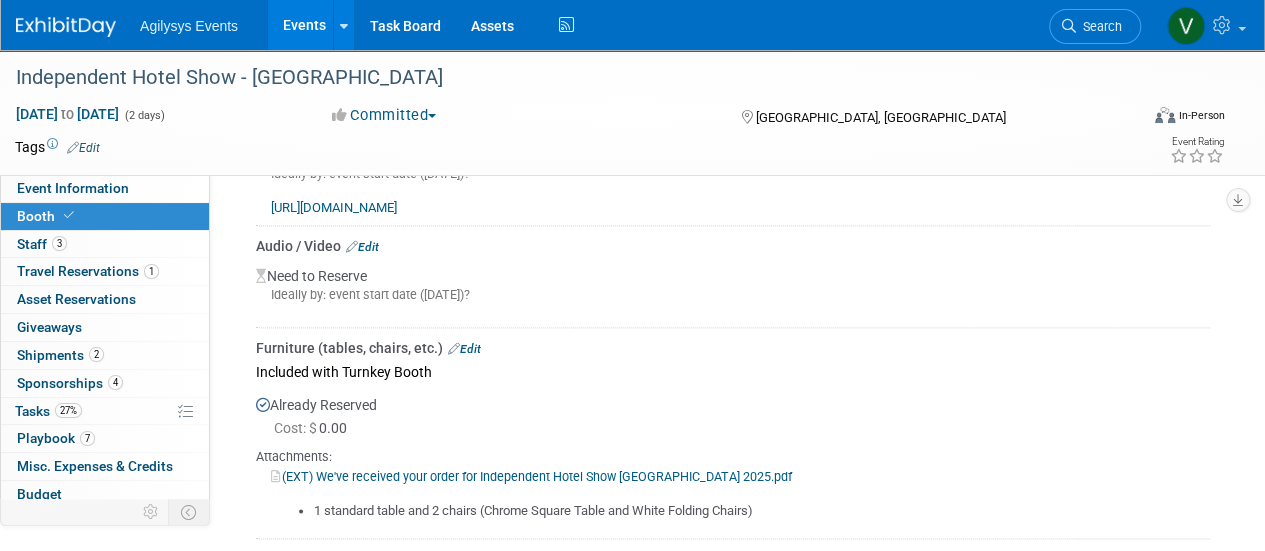 scroll, scrollTop: 1200, scrollLeft: 0, axis: vertical 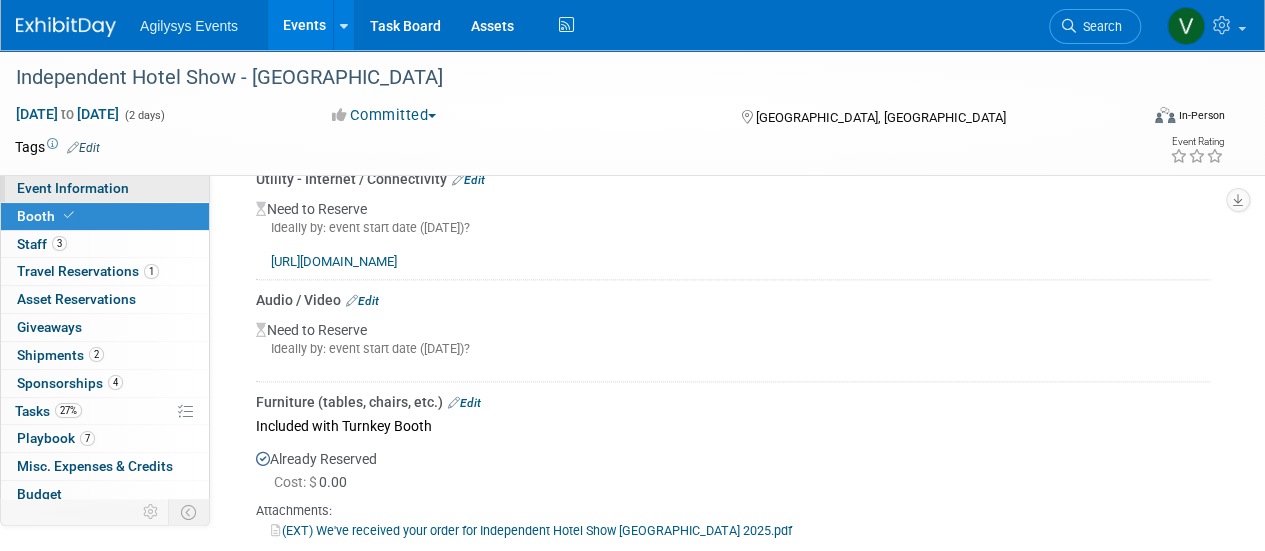 click on "Event Information" at bounding box center (73, 188) 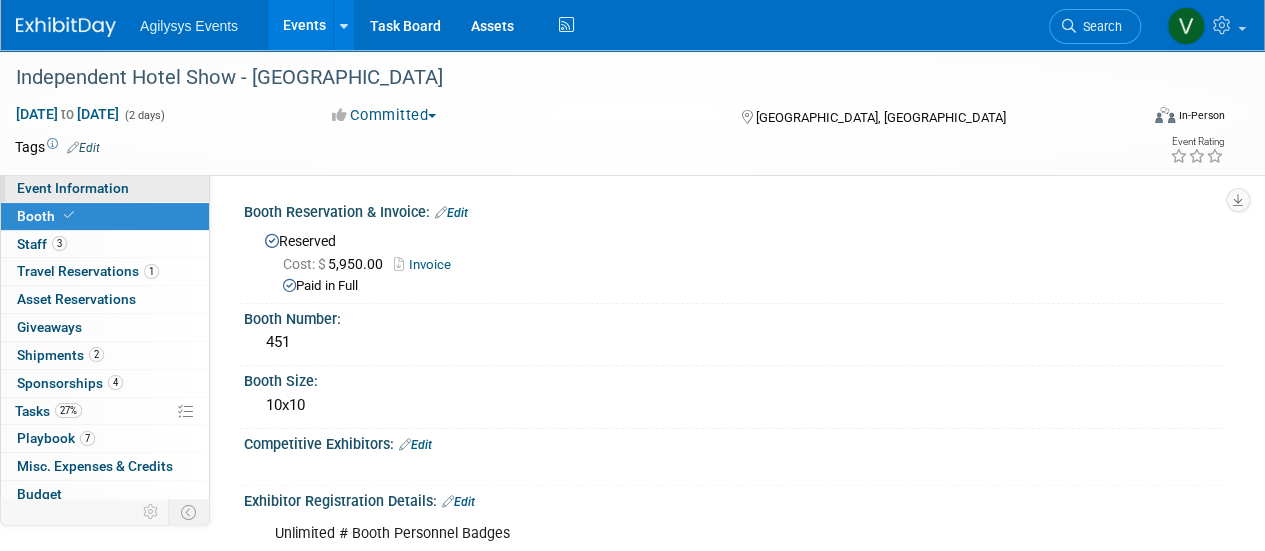 select on "HRC" 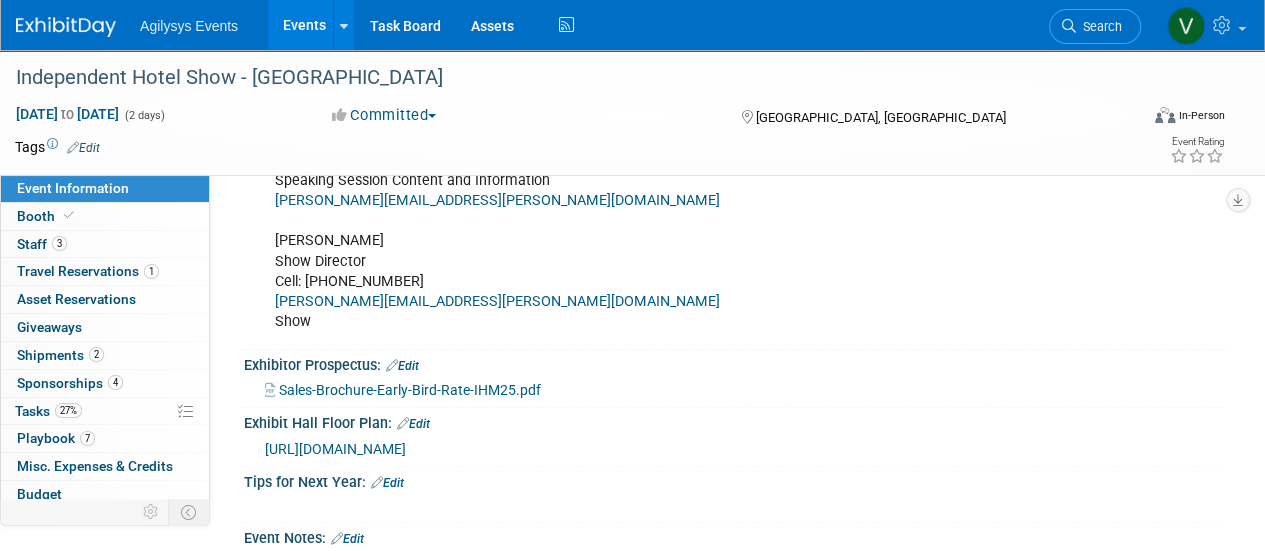 scroll, scrollTop: 963, scrollLeft: 0, axis: vertical 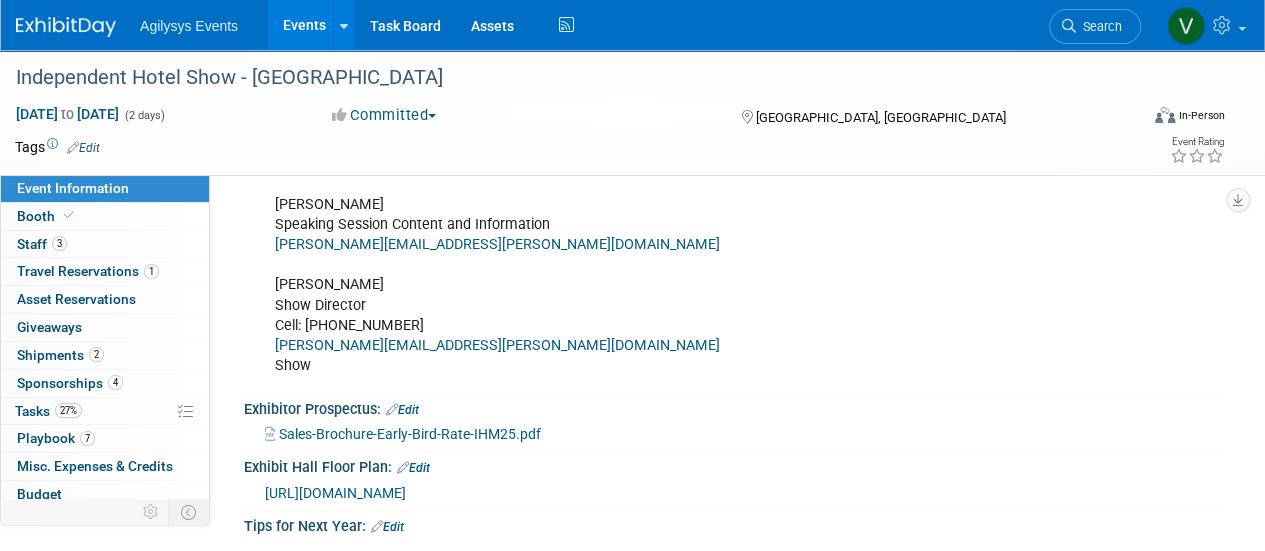 click on "https://www.expocad.com/host/fx/expodevco/25ihm/exfx.html#floorplan" at bounding box center (335, 493) 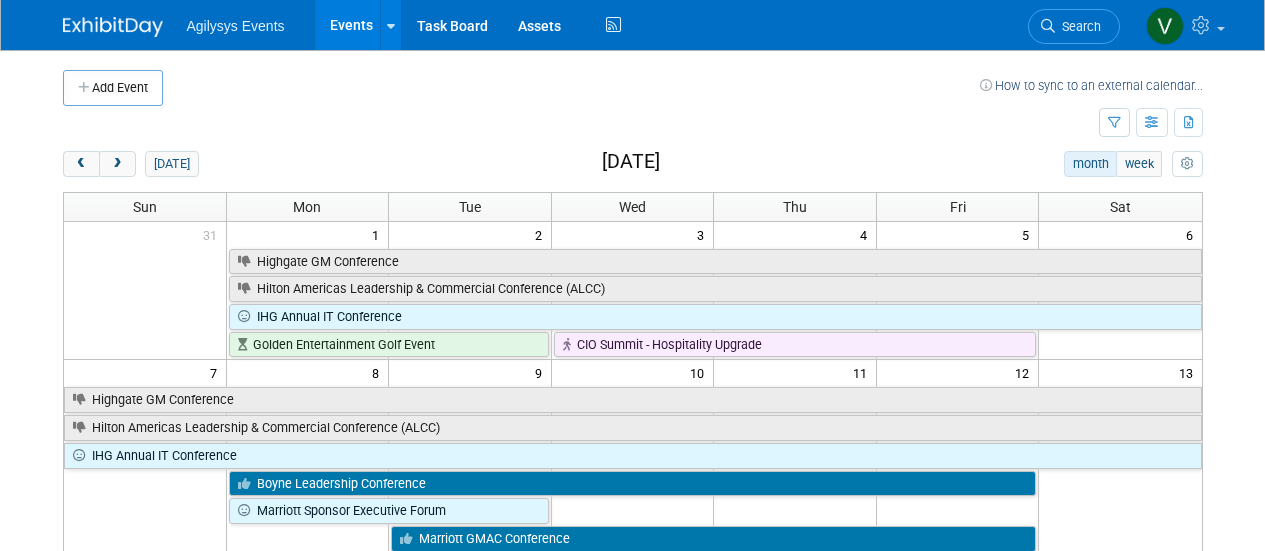 scroll, scrollTop: 0, scrollLeft: 0, axis: both 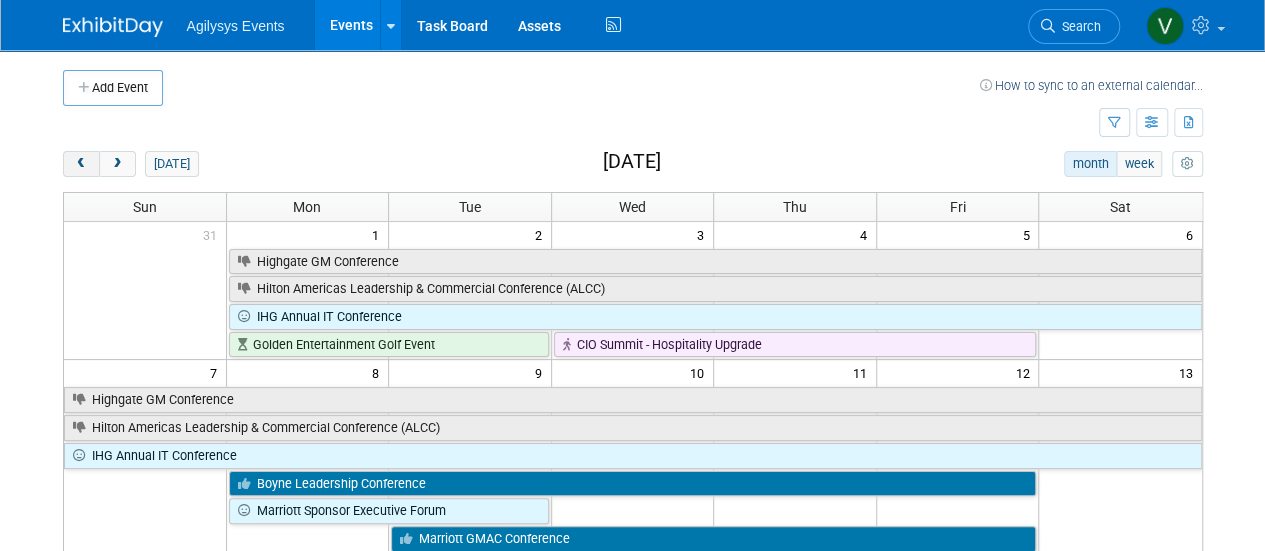 click at bounding box center [81, 164] 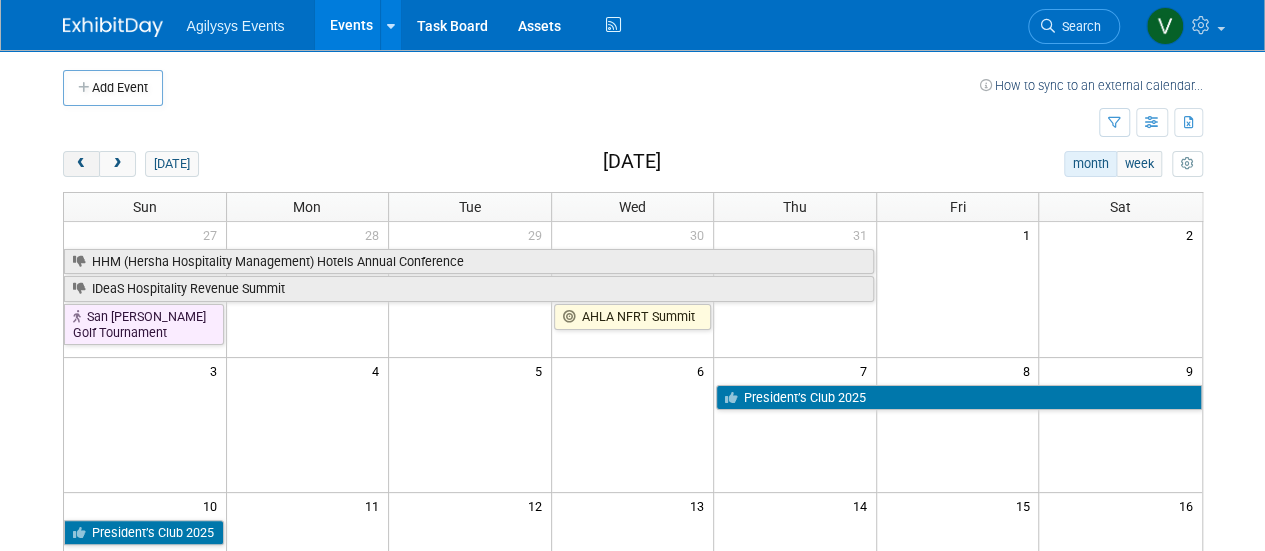 click at bounding box center [81, 164] 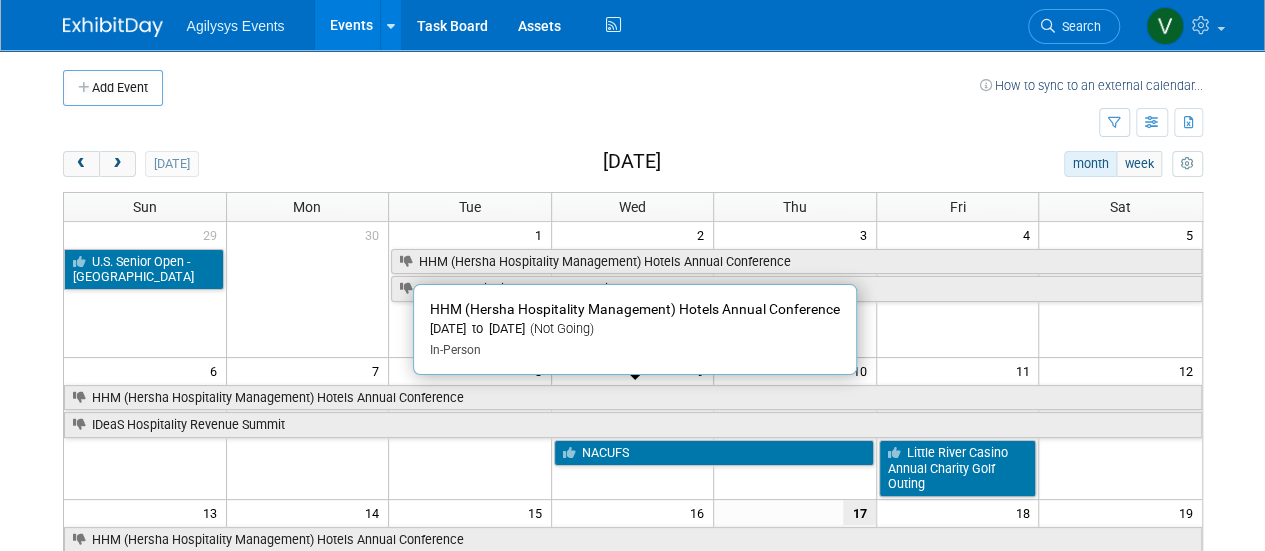 scroll, scrollTop: 300, scrollLeft: 0, axis: vertical 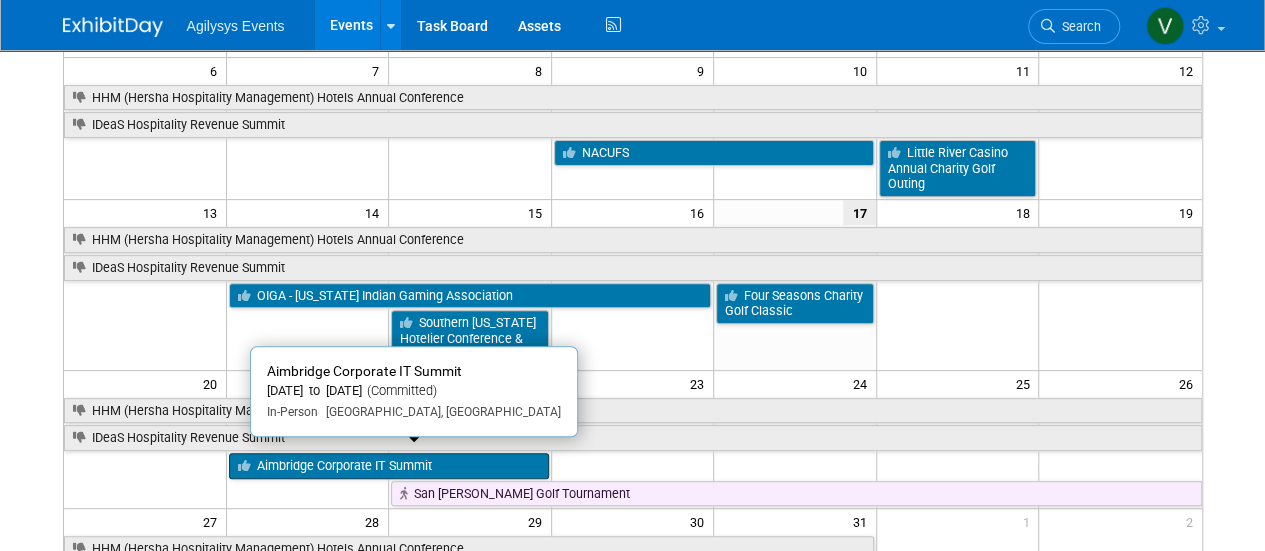 click on "Aimbridge Corporate IT Summit" at bounding box center [389, 466] 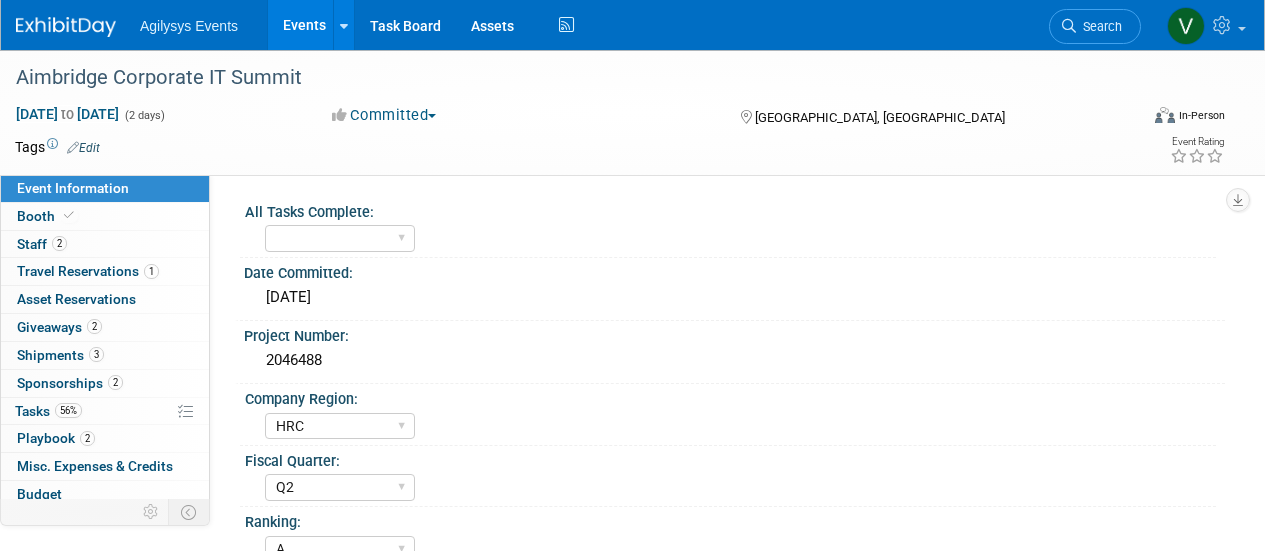 select on "HRC" 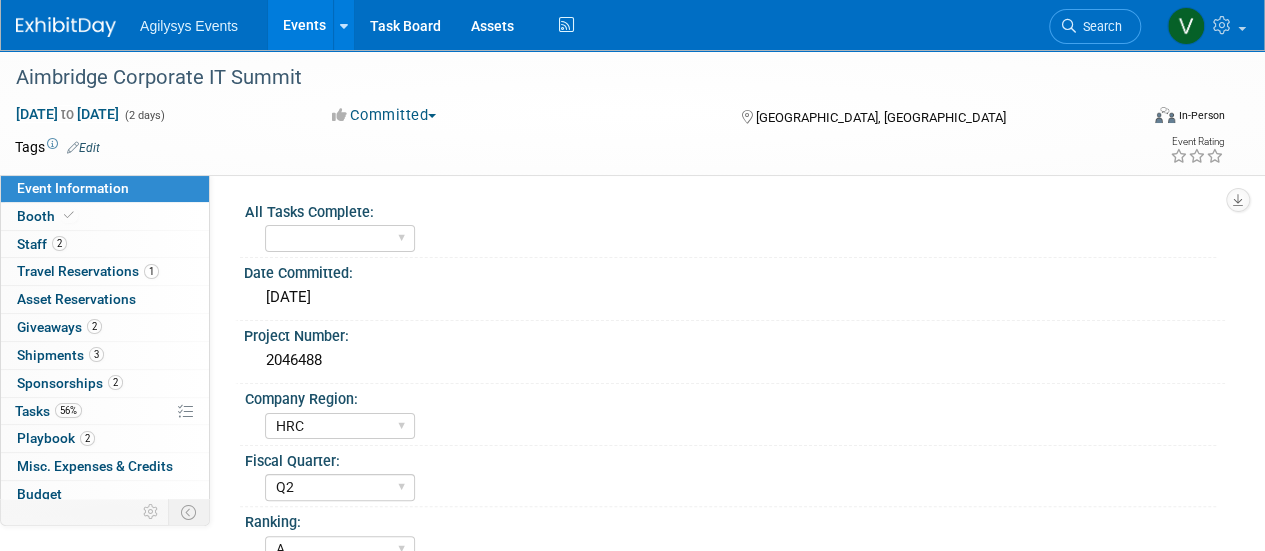 scroll, scrollTop: 0, scrollLeft: 0, axis: both 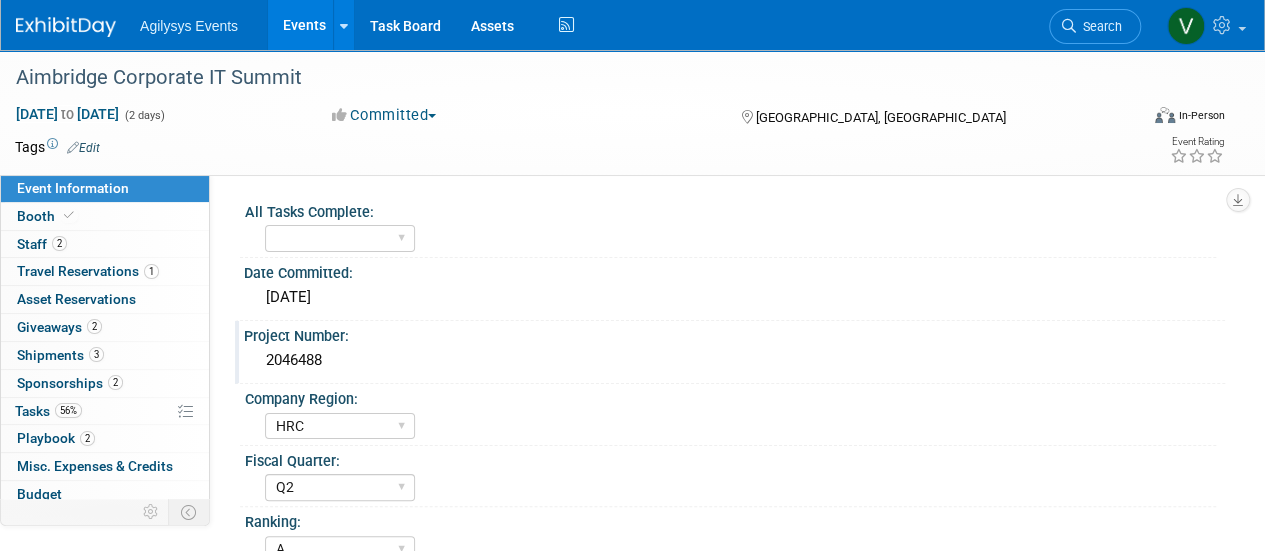 drag, startPoint x: 336, startPoint y: 360, endPoint x: 252, endPoint y: 356, distance: 84.095184 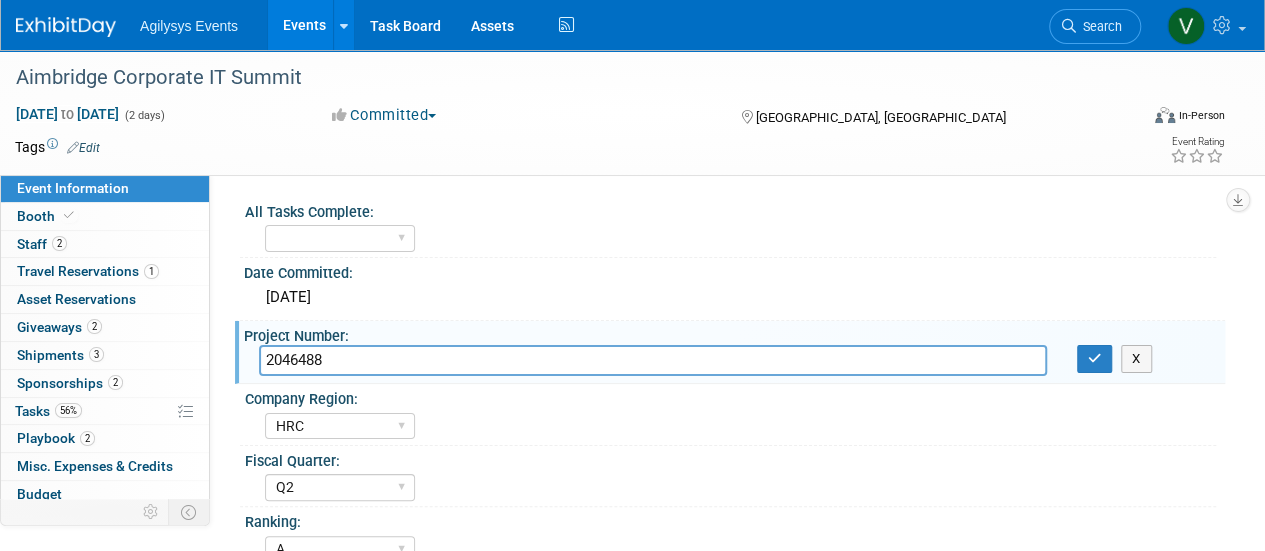 click on "2046488" at bounding box center (653, 360) 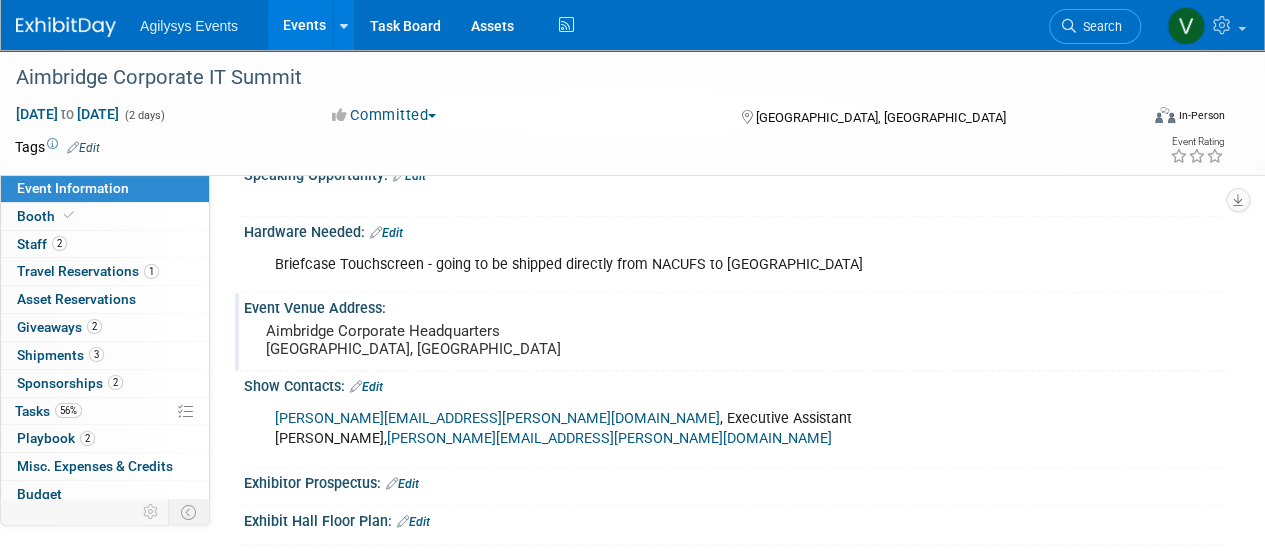 scroll, scrollTop: 600, scrollLeft: 0, axis: vertical 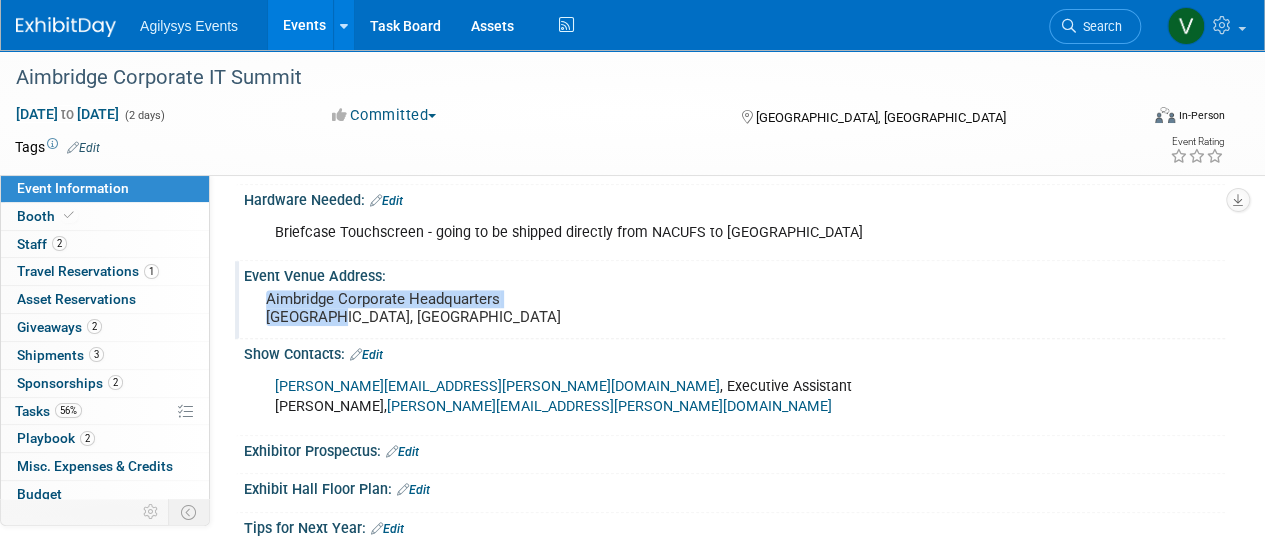 drag, startPoint x: 348, startPoint y: 313, endPoint x: 260, endPoint y: 299, distance: 89.106674 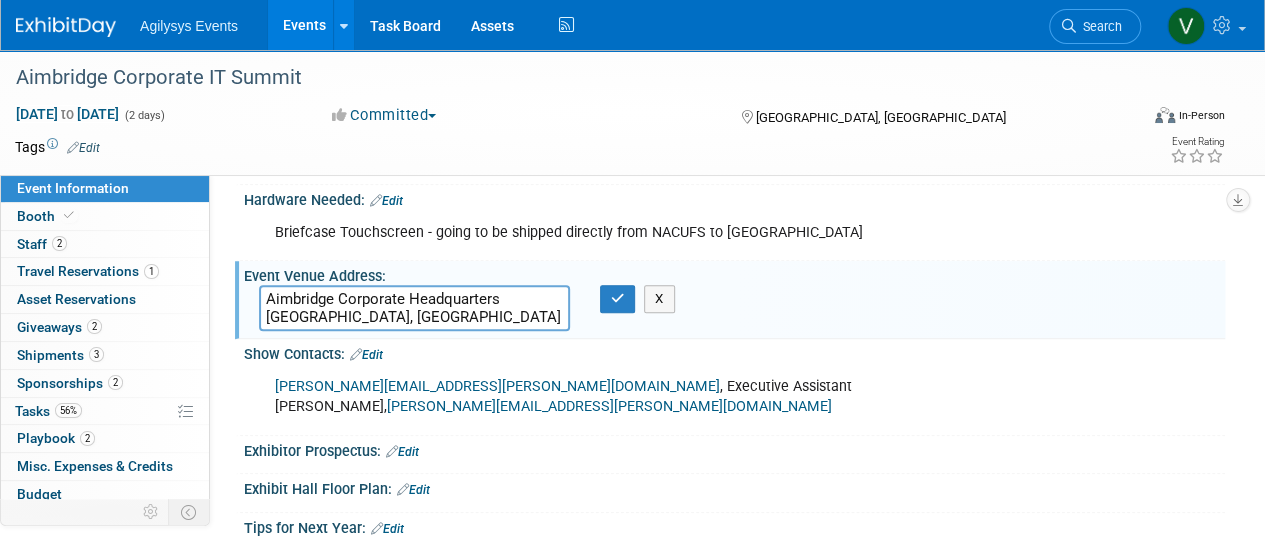 drag, startPoint x: 260, startPoint y: 299, endPoint x: 553, endPoint y: 304, distance: 293.04266 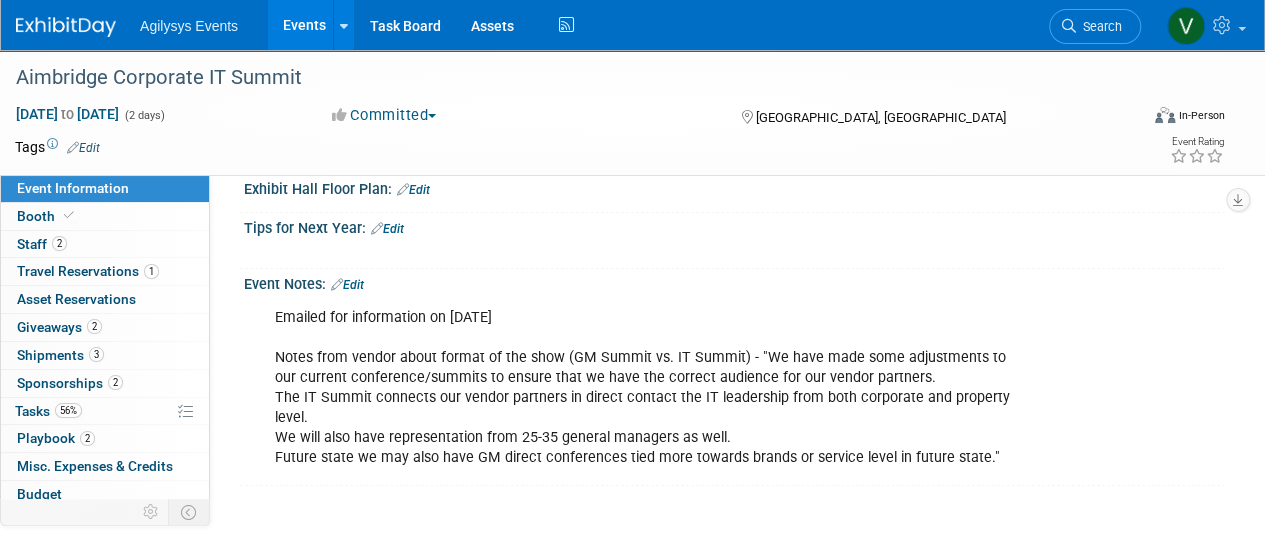 scroll, scrollTop: 1000, scrollLeft: 0, axis: vertical 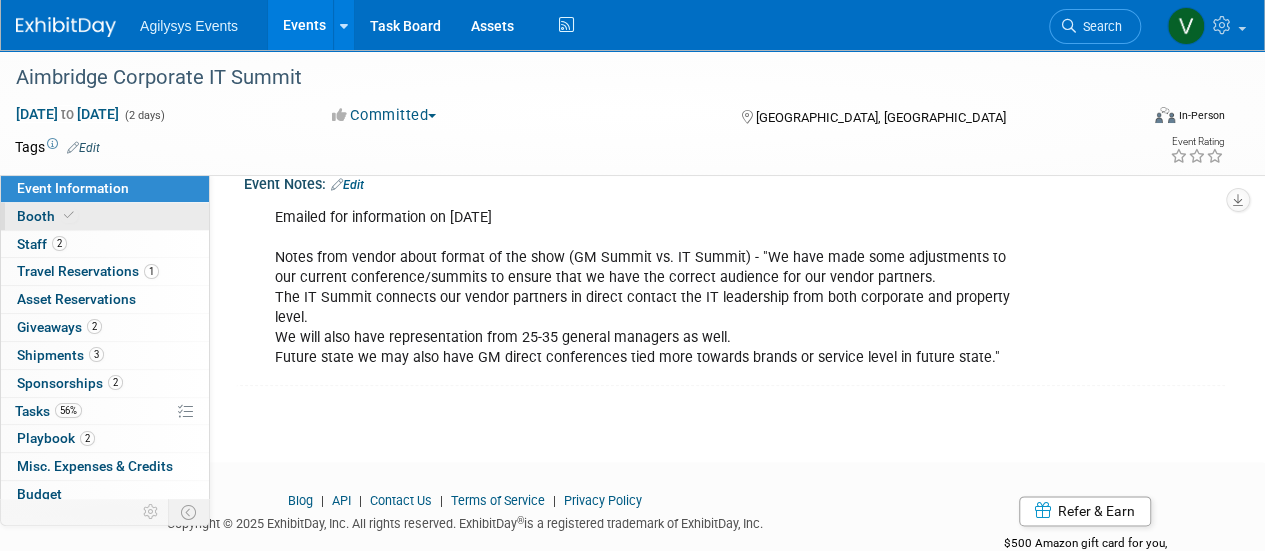click on "Booth" at bounding box center [105, 216] 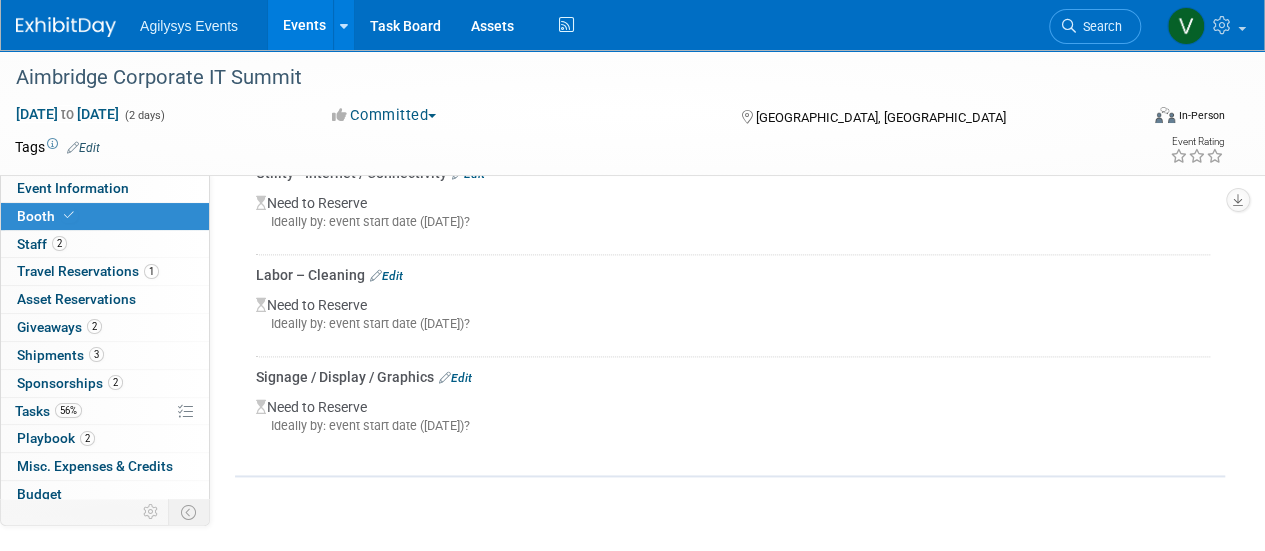scroll, scrollTop: 1300, scrollLeft: 0, axis: vertical 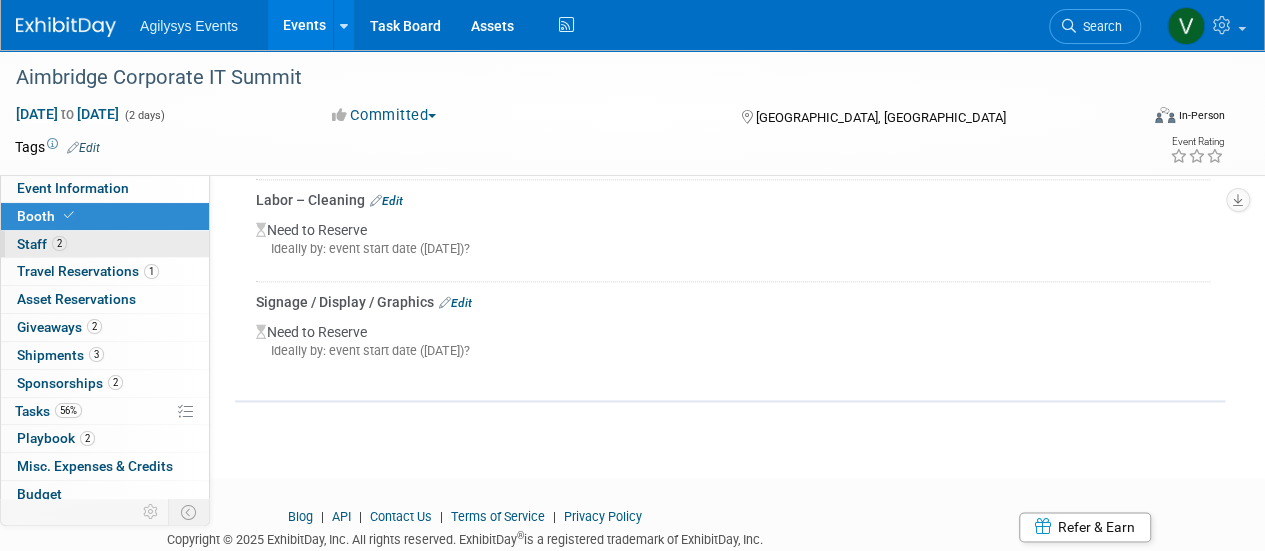 click on "2
Staff 2" at bounding box center [105, 244] 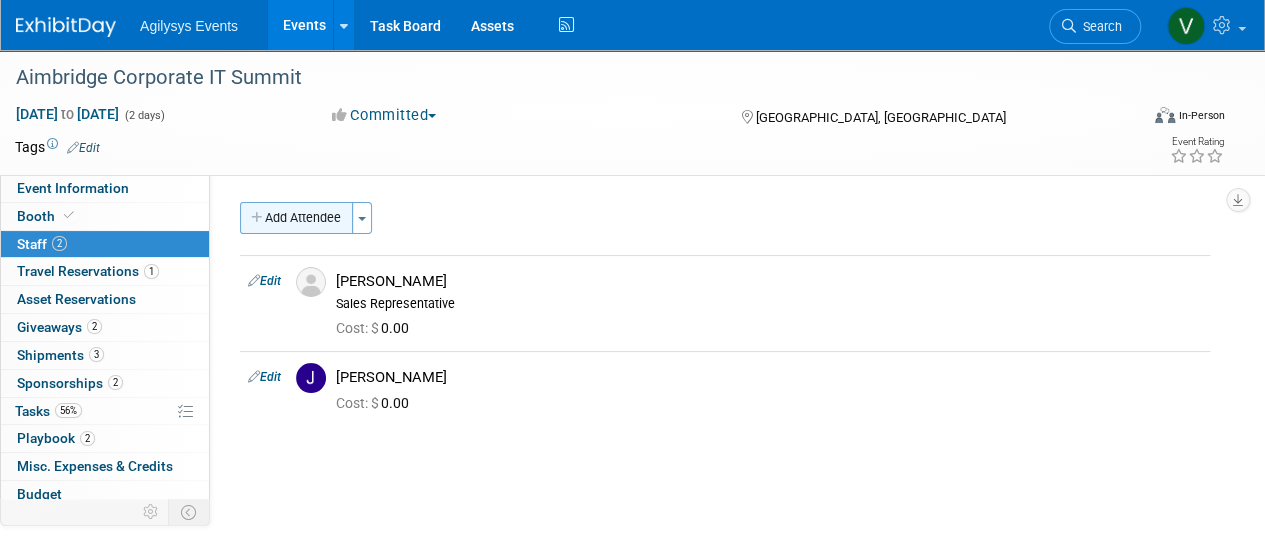 click on "Add Attendee" at bounding box center (296, 218) 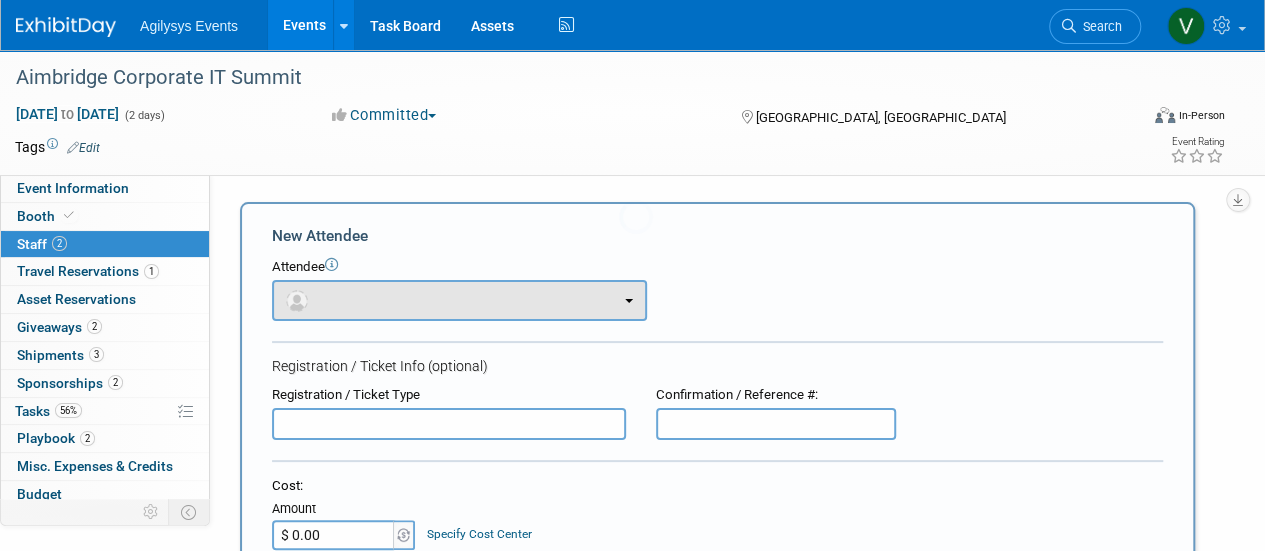 scroll, scrollTop: 0, scrollLeft: 0, axis: both 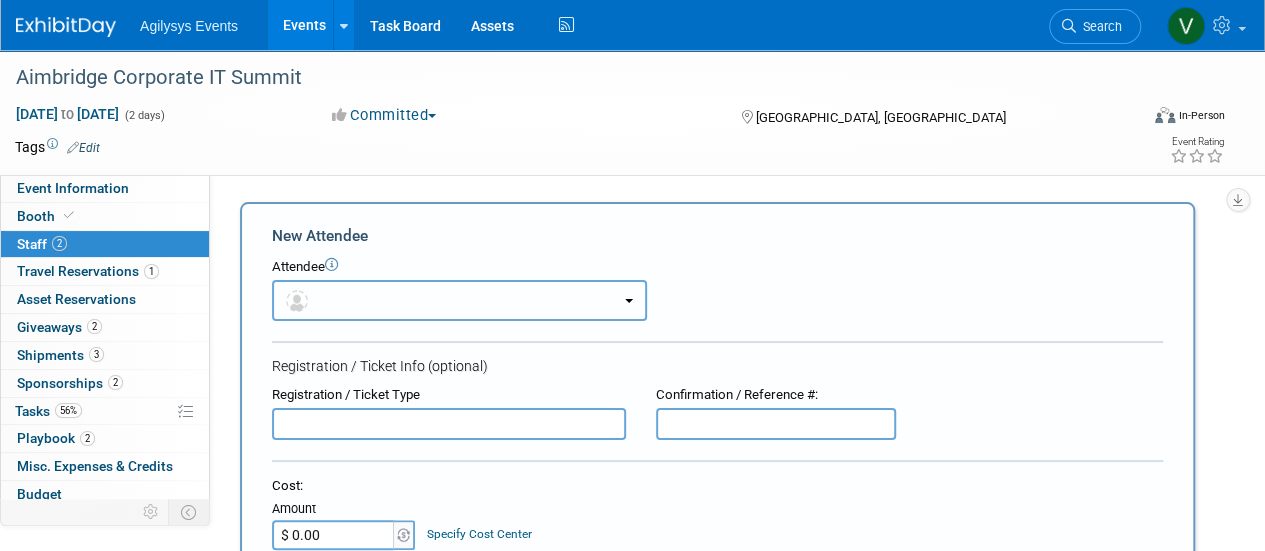click at bounding box center (459, 300) 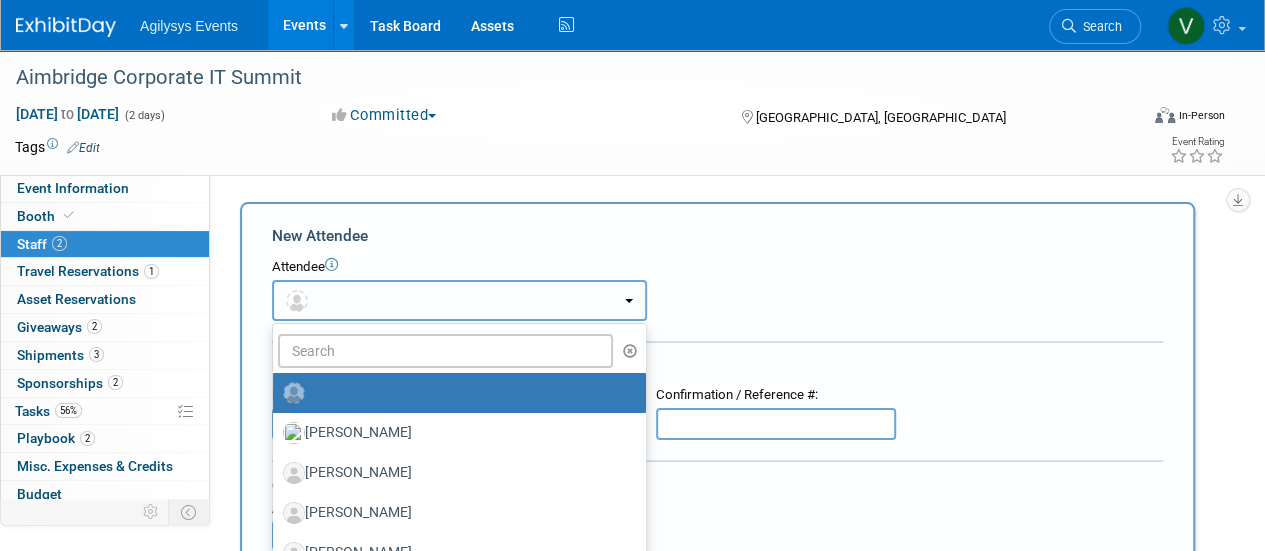 type 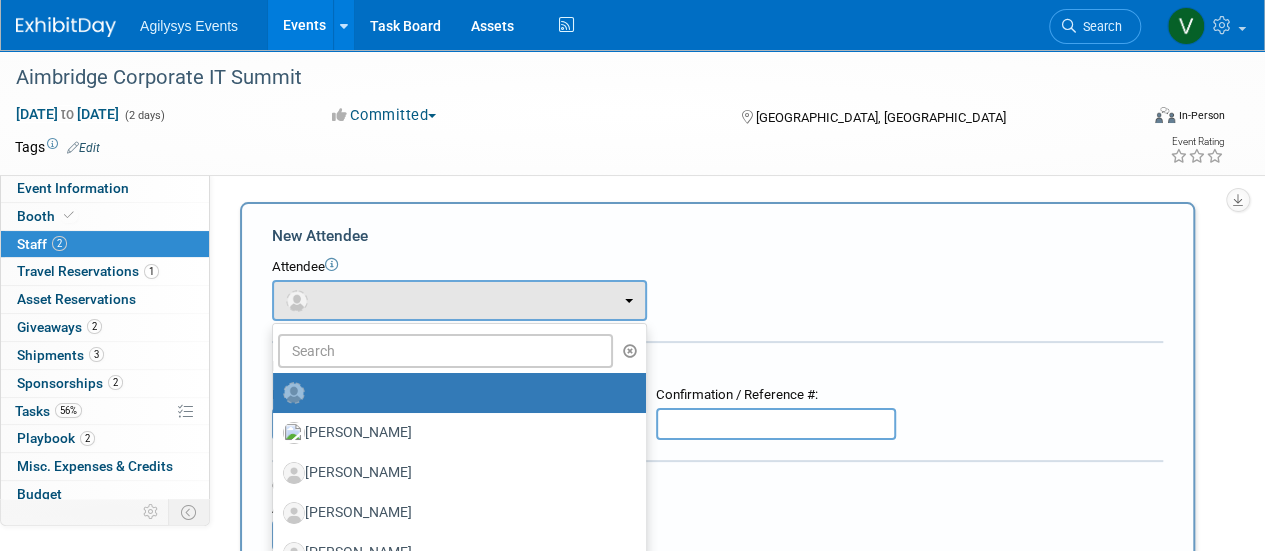 click at bounding box center (459, 393) 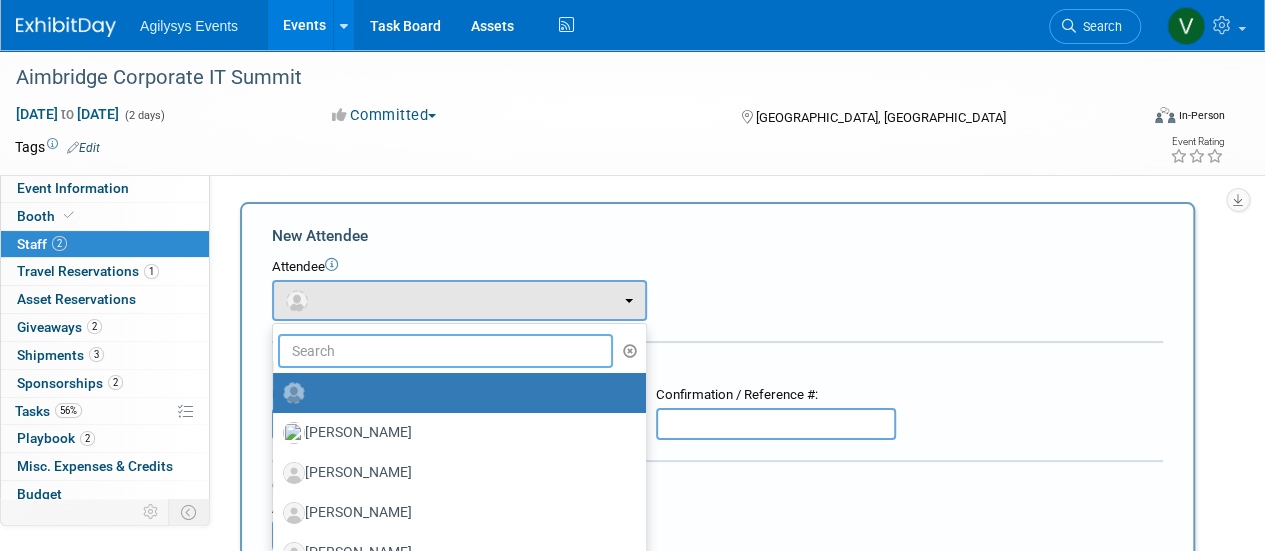 click at bounding box center [445, 351] 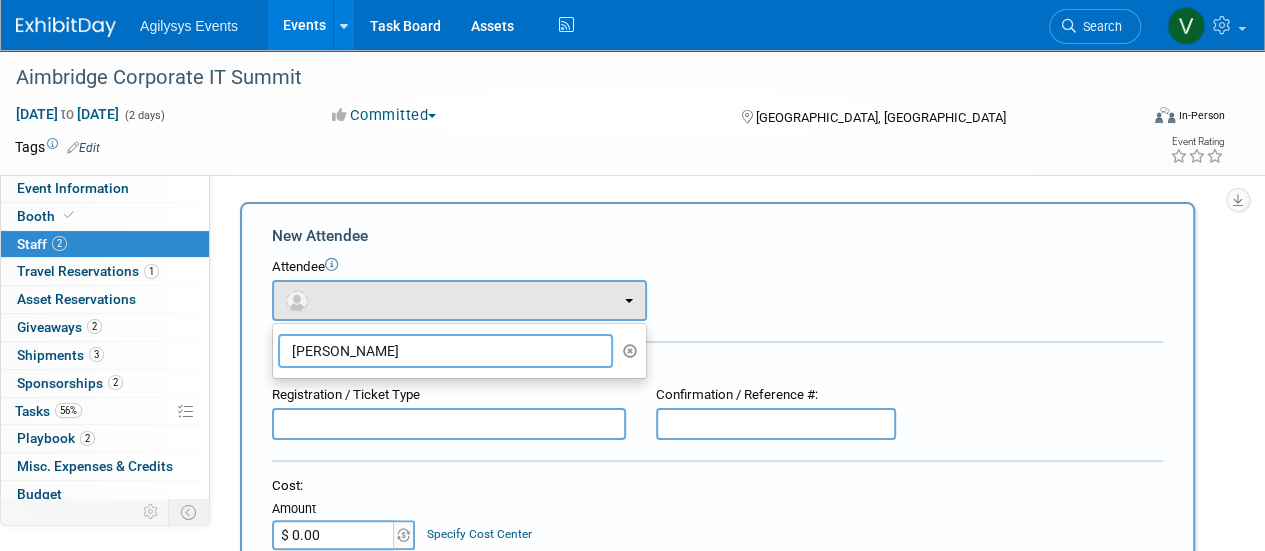 type on "[PERSON_NAME]" 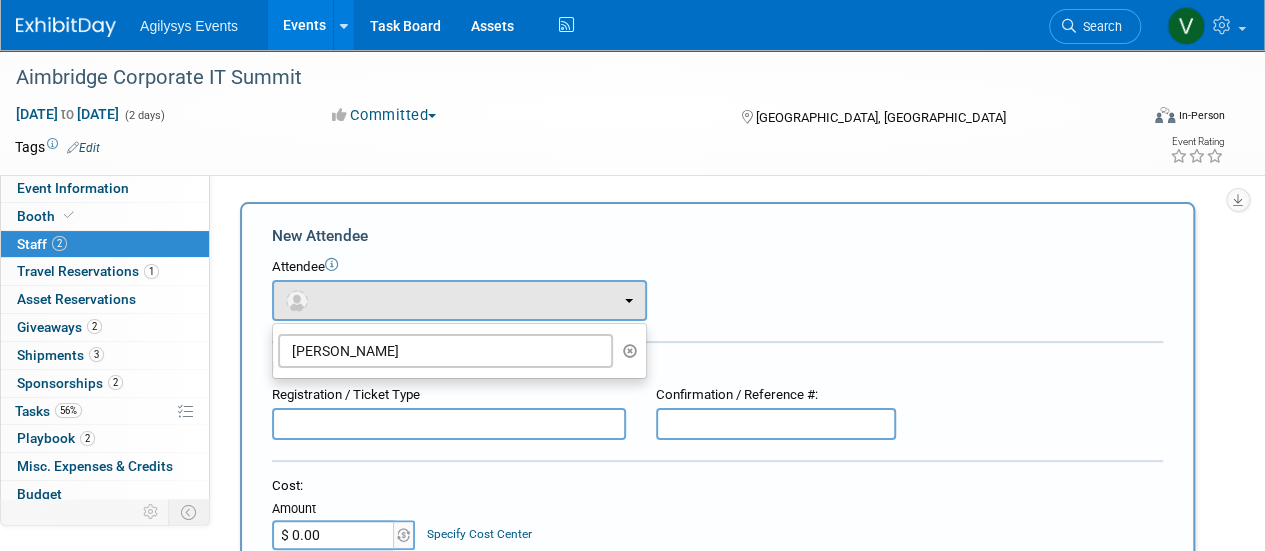 drag, startPoint x: 443, startPoint y: 396, endPoint x: 439, endPoint y: 422, distance: 26.305893 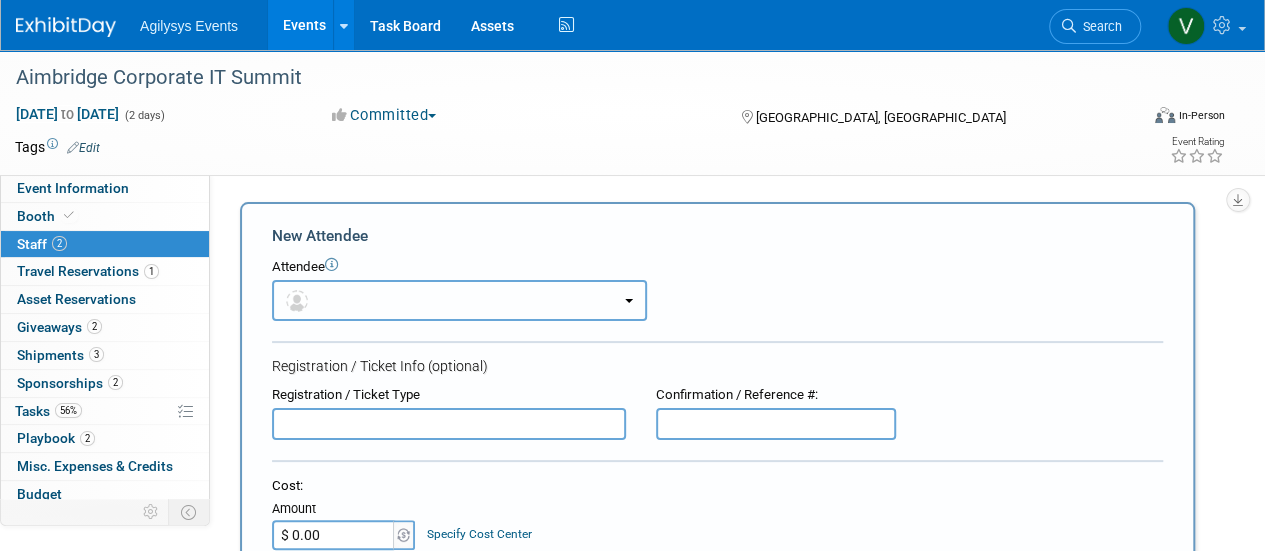 click at bounding box center (459, 300) 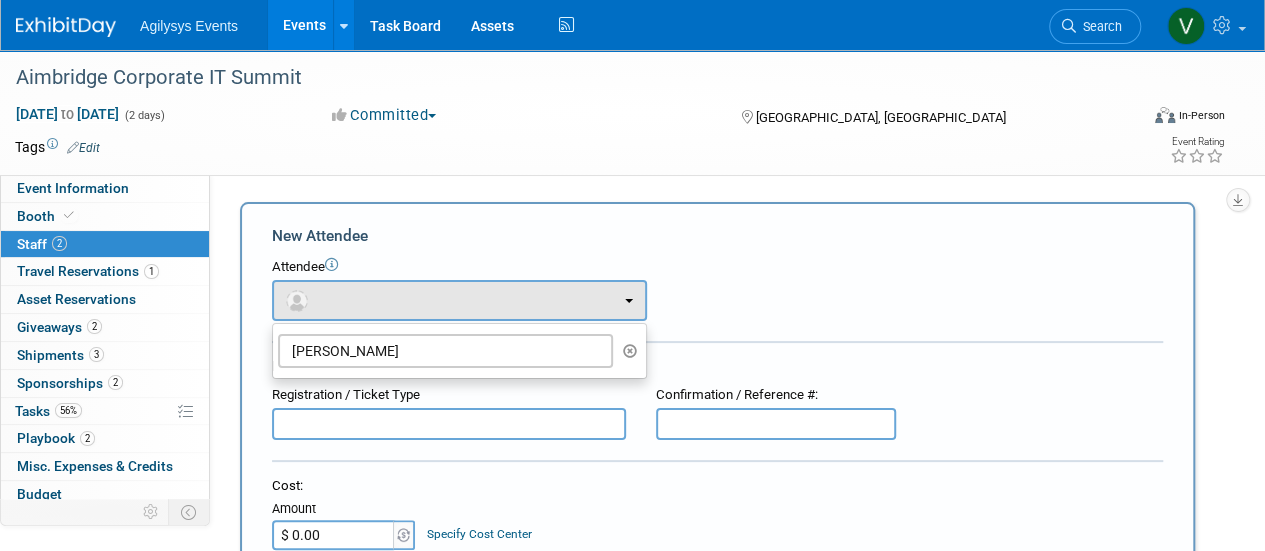click at bounding box center [630, 351] 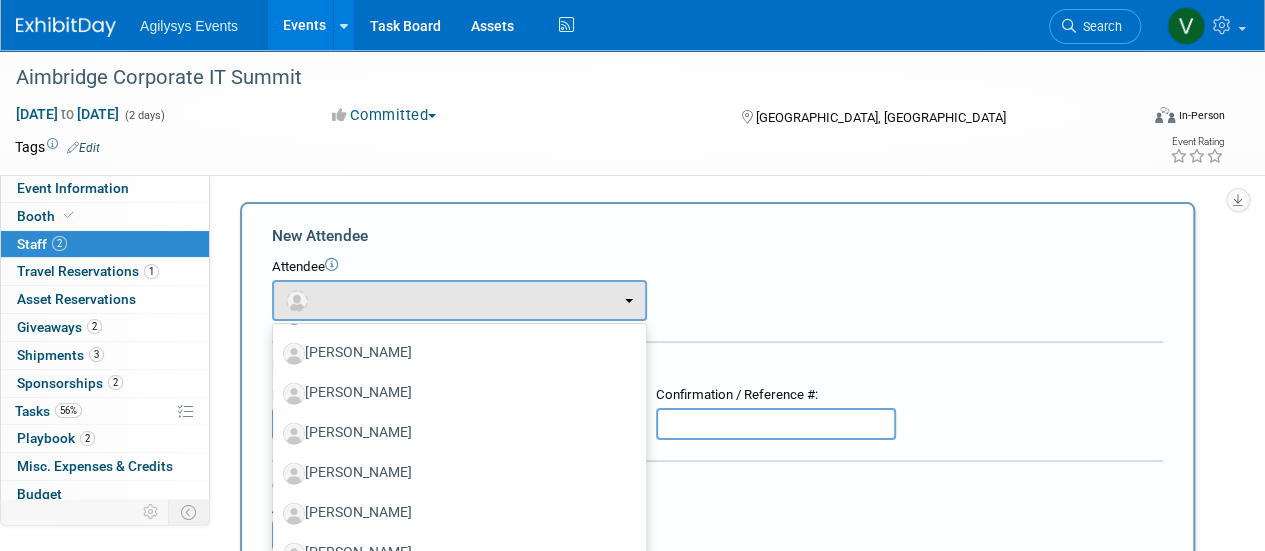 scroll, scrollTop: 2600, scrollLeft: 0, axis: vertical 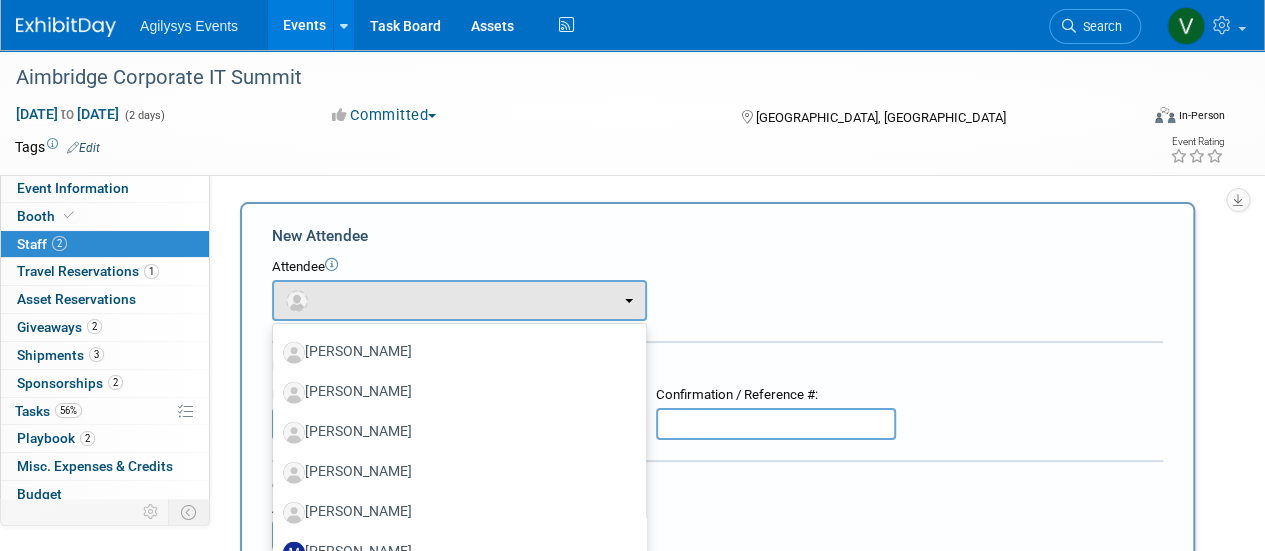 click on "New Attendee
Attendee
<img src="[URL][DOMAIN_NAME]" style="width: 22px; height: 22px; border-radius: 11px; margin-top: 2px; margin-bottom: 2px; margin-left: 0px;" />
X" at bounding box center (717, 592) 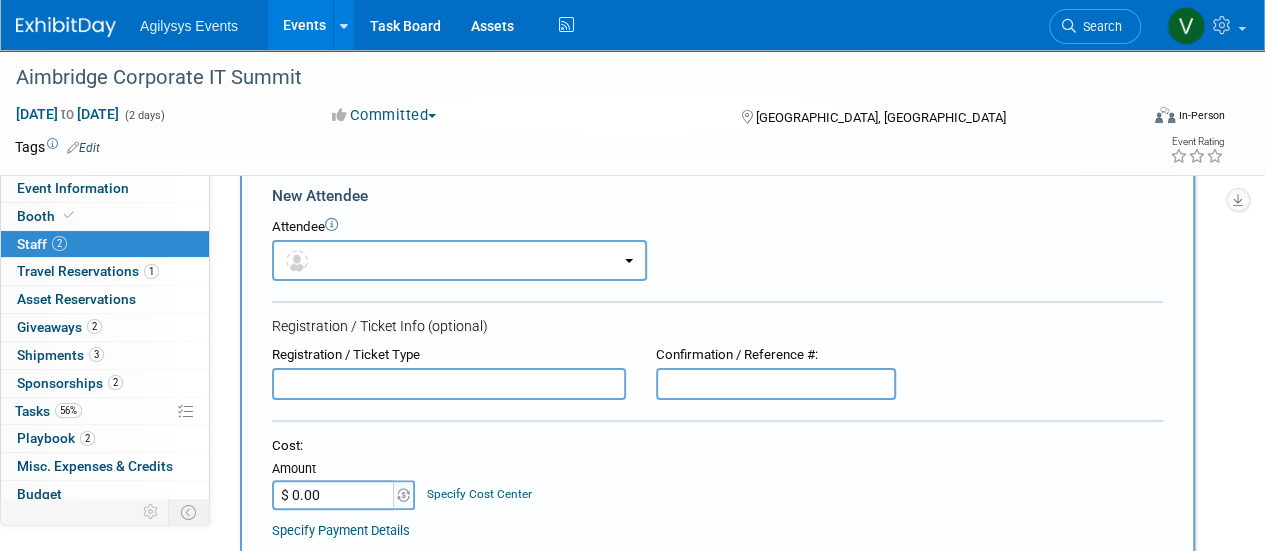 scroll, scrollTop: 0, scrollLeft: 0, axis: both 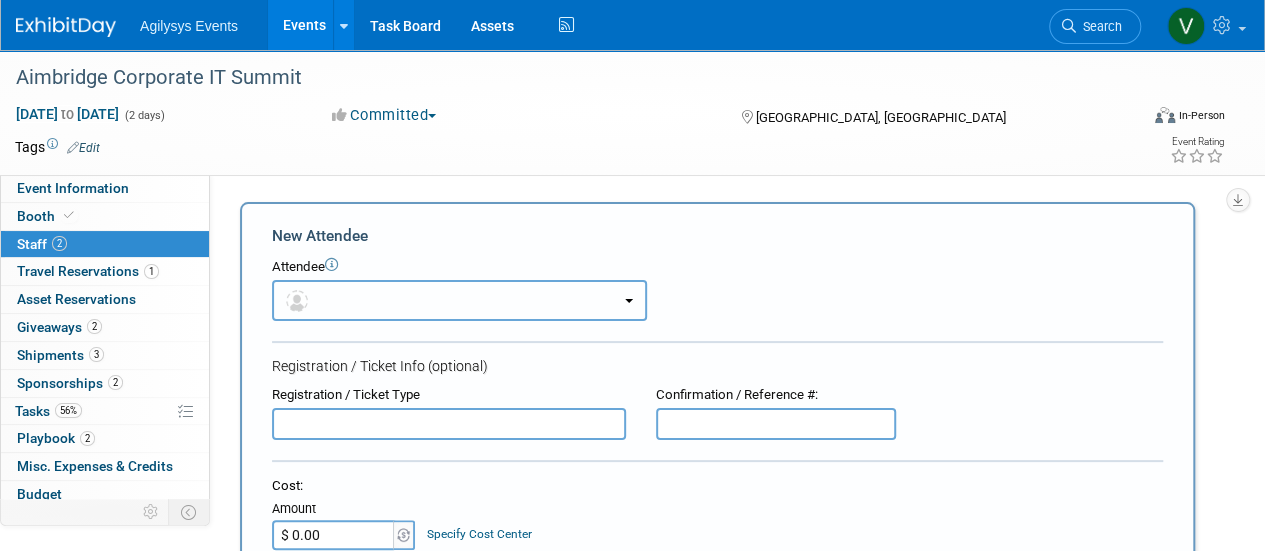 click at bounding box center (459, 300) 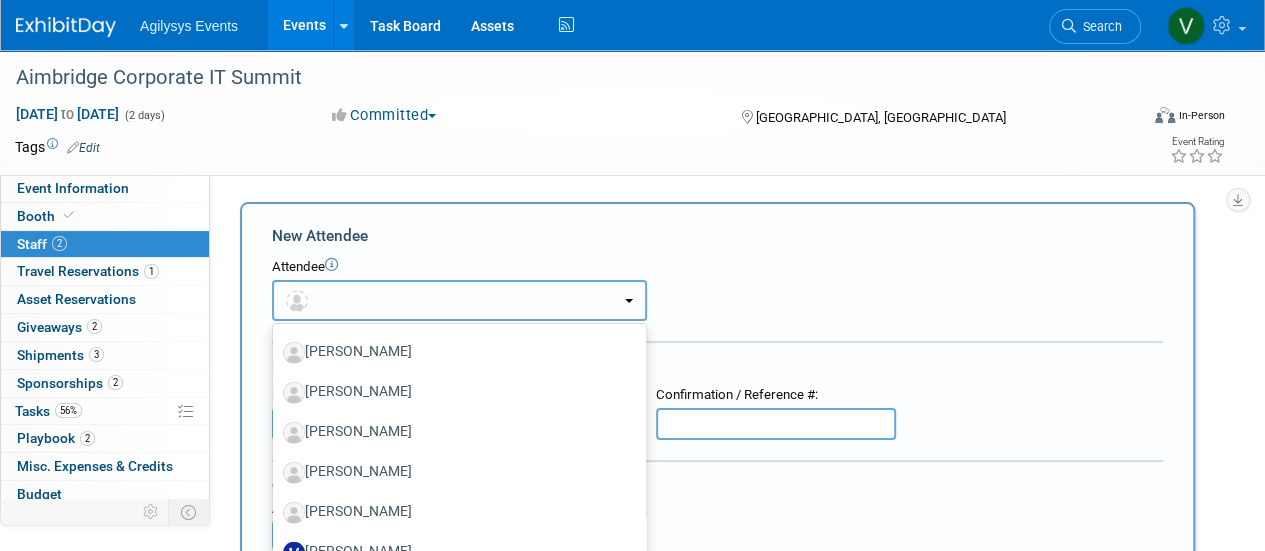 scroll, scrollTop: 0, scrollLeft: 0, axis: both 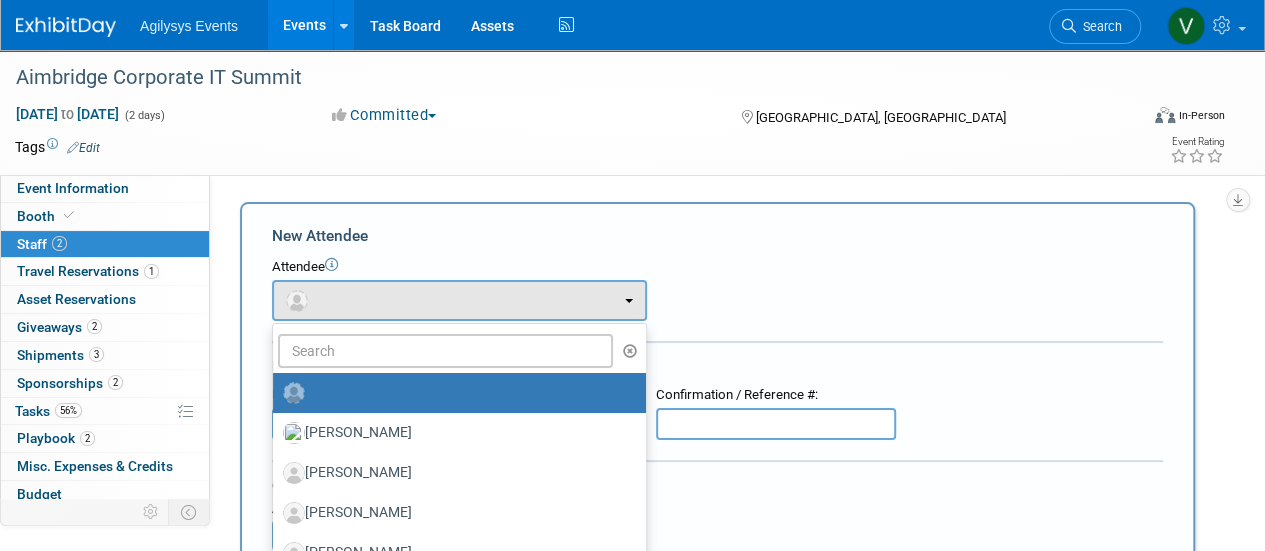 click on "New Attendee
Attendee
<img src="[URL][DOMAIN_NAME]" style="width: 22px; height: 22px; border-radius: 11px; margin-top: 2px; margin-bottom: 2px; margin-left: 0px;" />
(me) X Onsite" at bounding box center [717, 592] 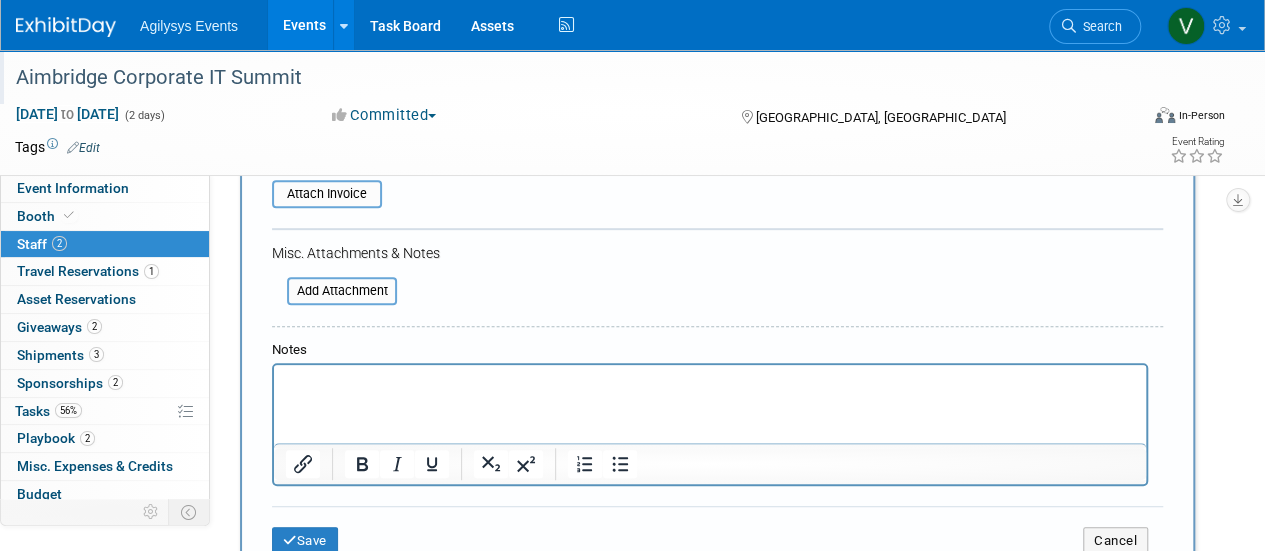 scroll, scrollTop: 380, scrollLeft: 0, axis: vertical 